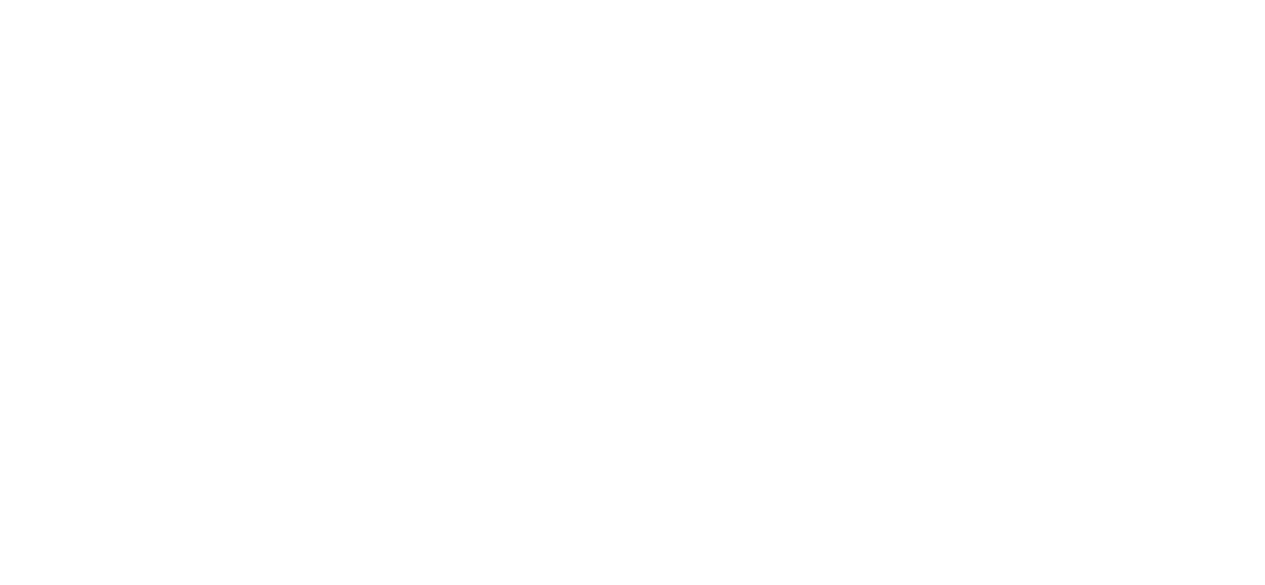scroll, scrollTop: 0, scrollLeft: 0, axis: both 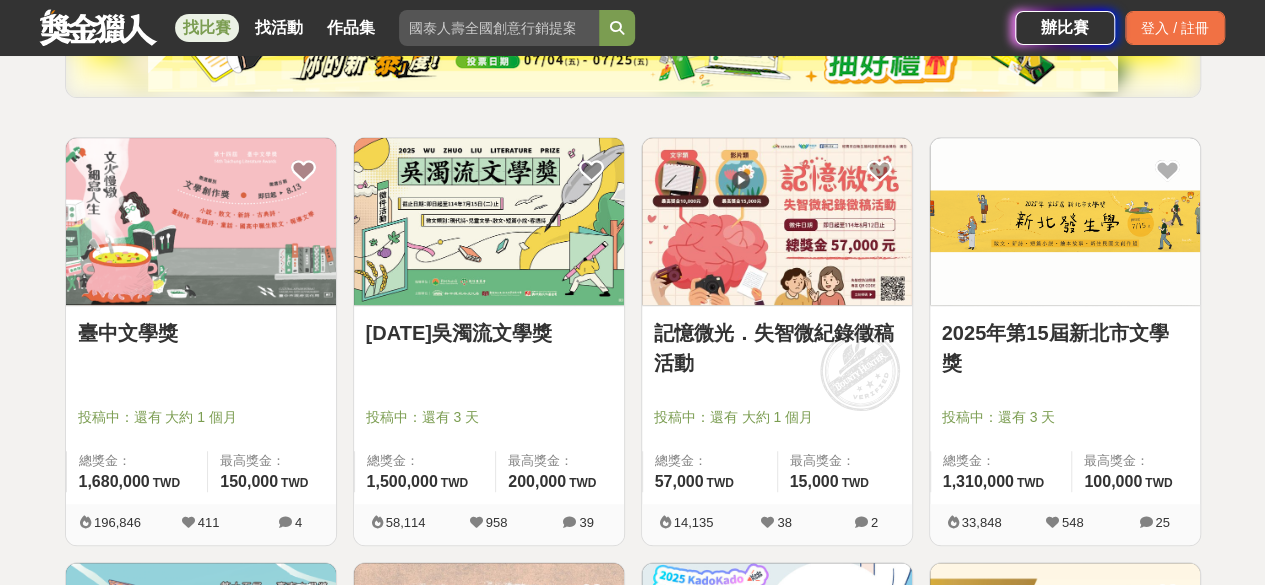 click at bounding box center [777, 221] 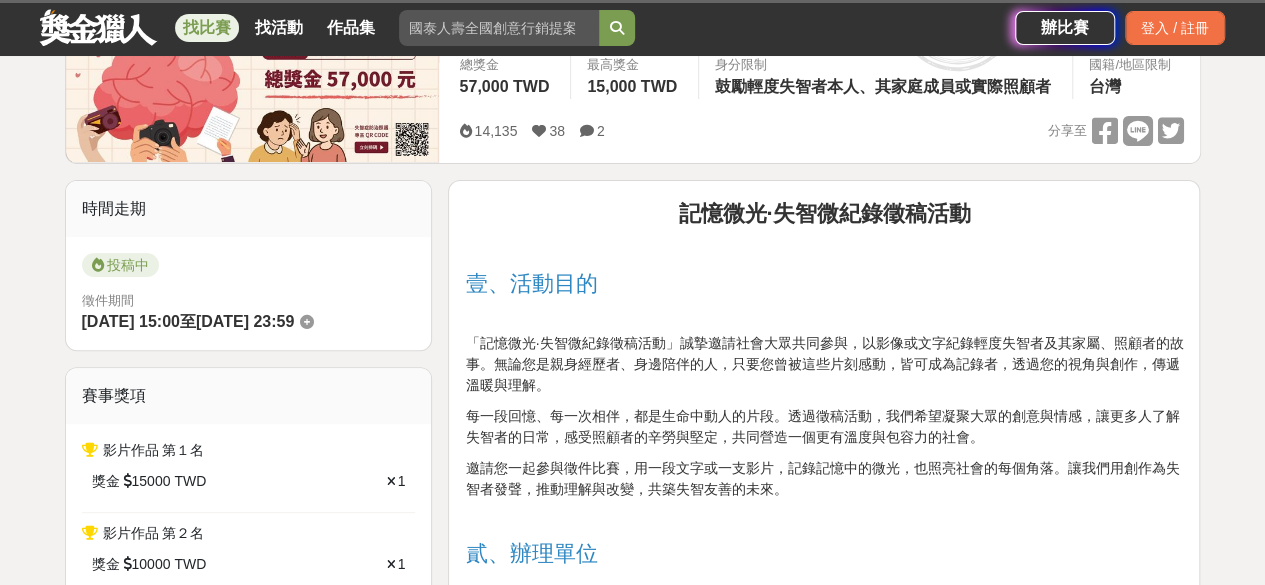 scroll, scrollTop: 200, scrollLeft: 0, axis: vertical 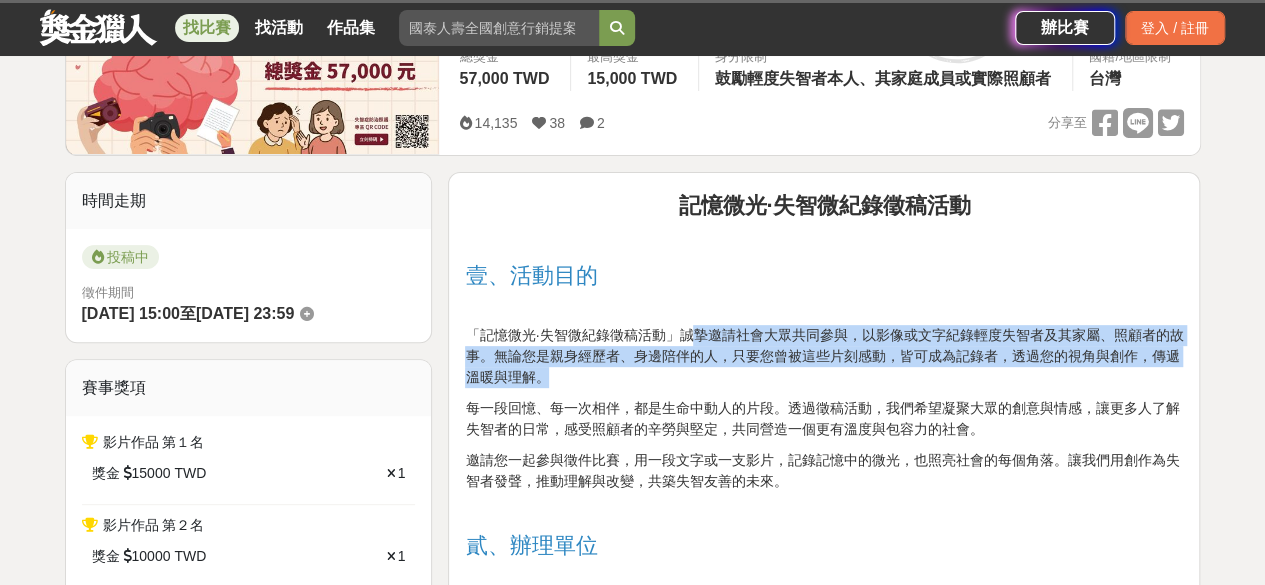 drag, startPoint x: 706, startPoint y: 342, endPoint x: 776, endPoint y: 379, distance: 79.17702 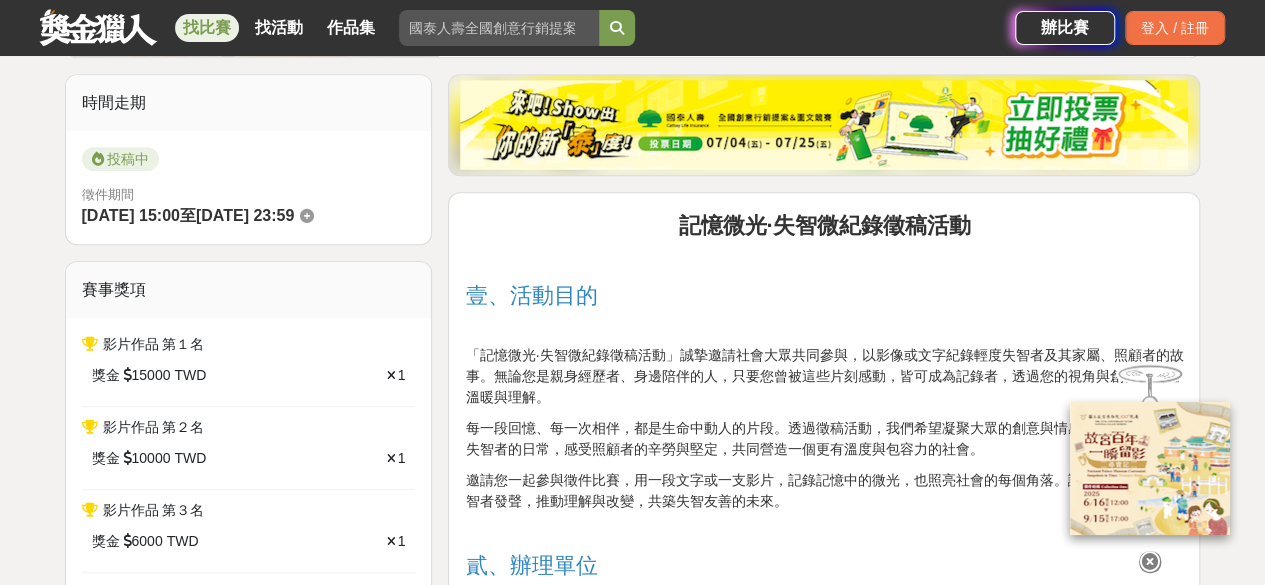 scroll, scrollTop: 500, scrollLeft: 0, axis: vertical 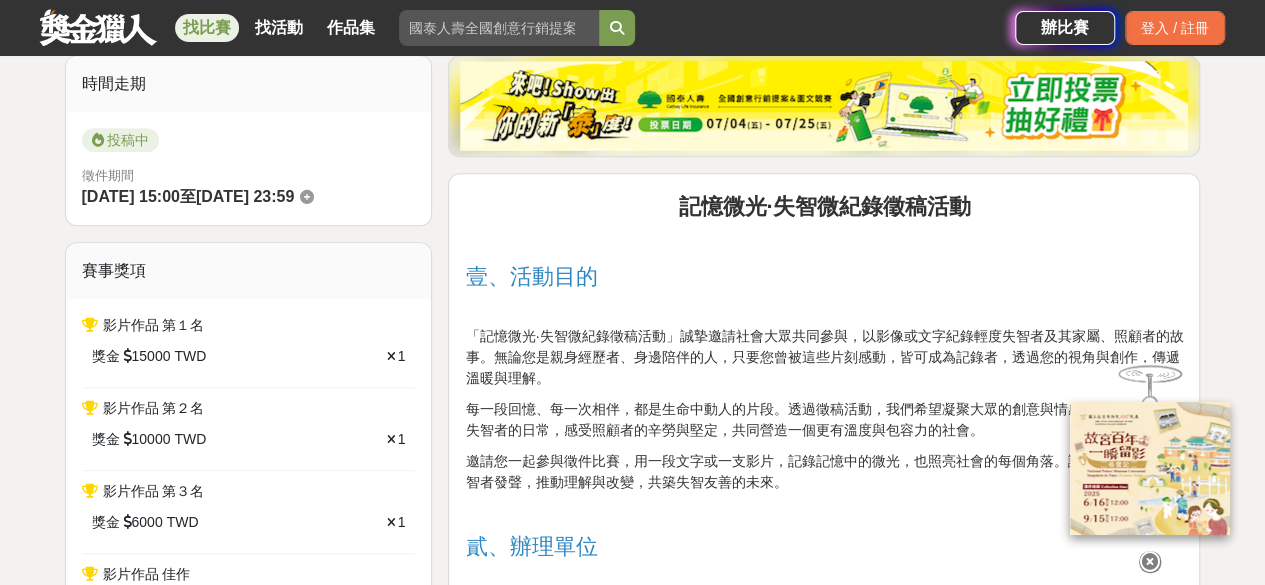 click at bounding box center [1150, 562] 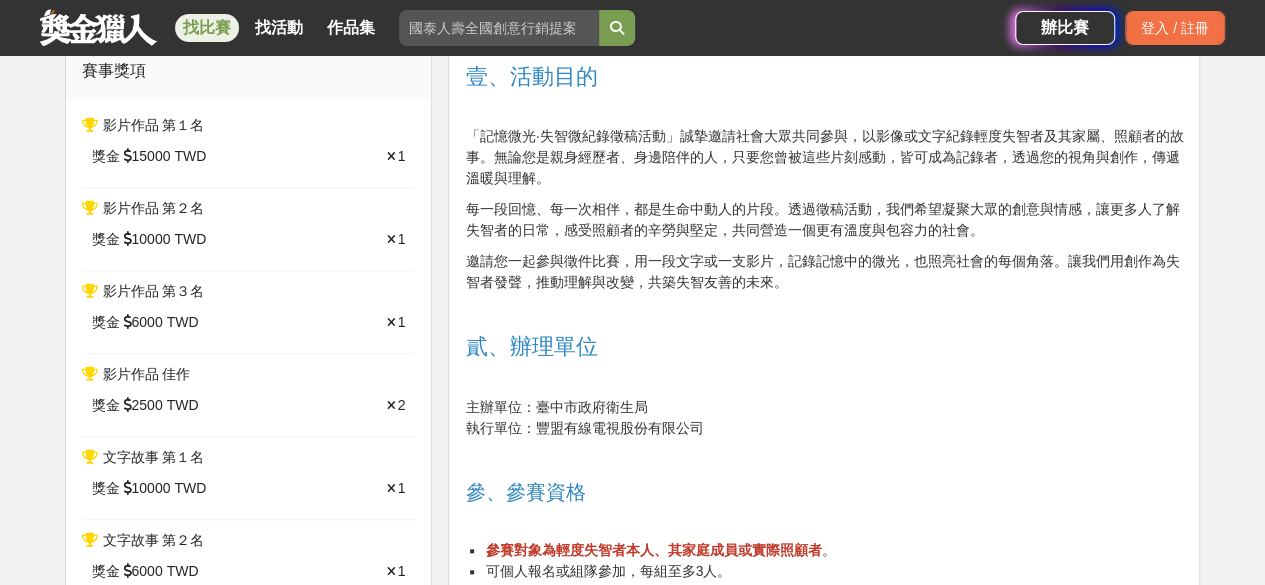 scroll, scrollTop: 600, scrollLeft: 0, axis: vertical 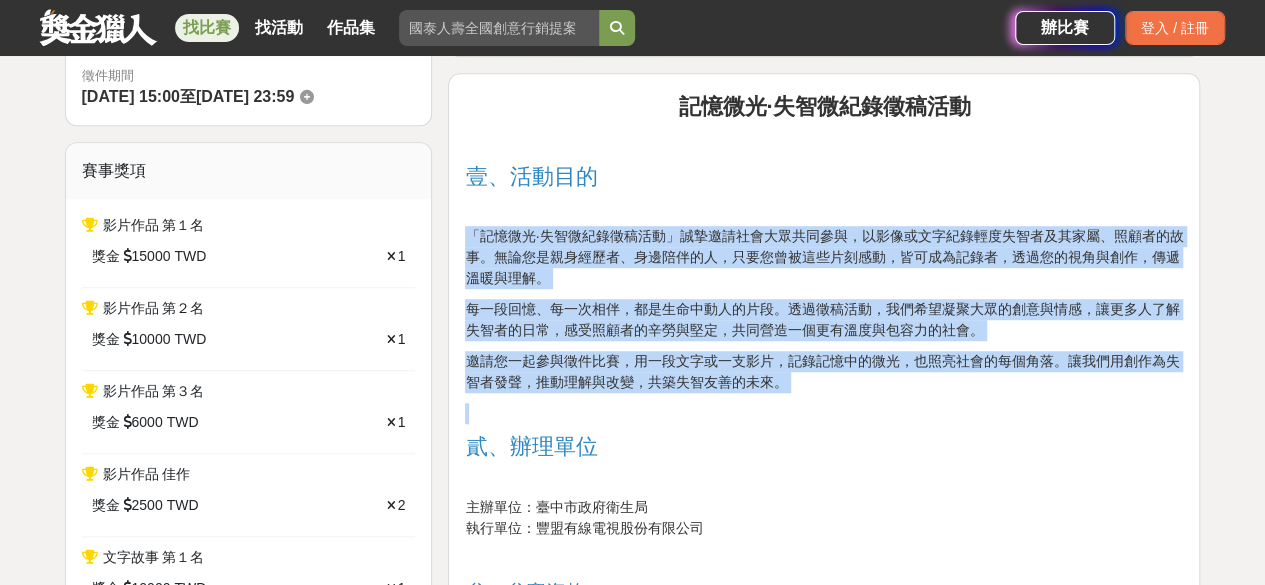 drag, startPoint x: 459, startPoint y: 226, endPoint x: 923, endPoint y: 397, distance: 494.50684 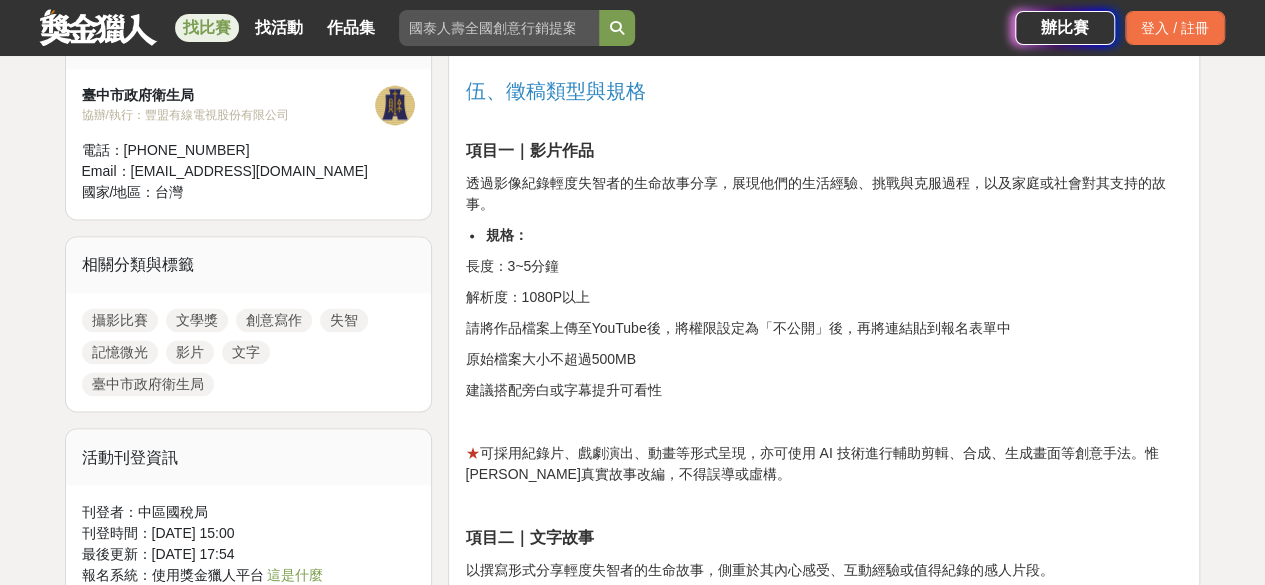 scroll, scrollTop: 1800, scrollLeft: 0, axis: vertical 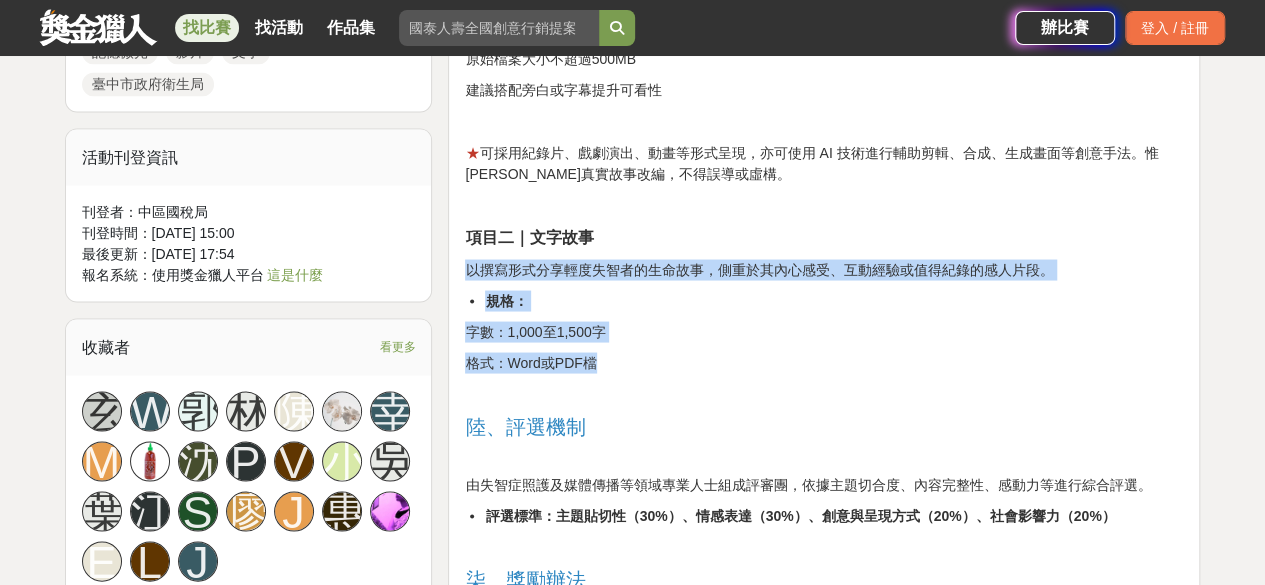 drag, startPoint x: 452, startPoint y: 261, endPoint x: 660, endPoint y: 343, distance: 223.57996 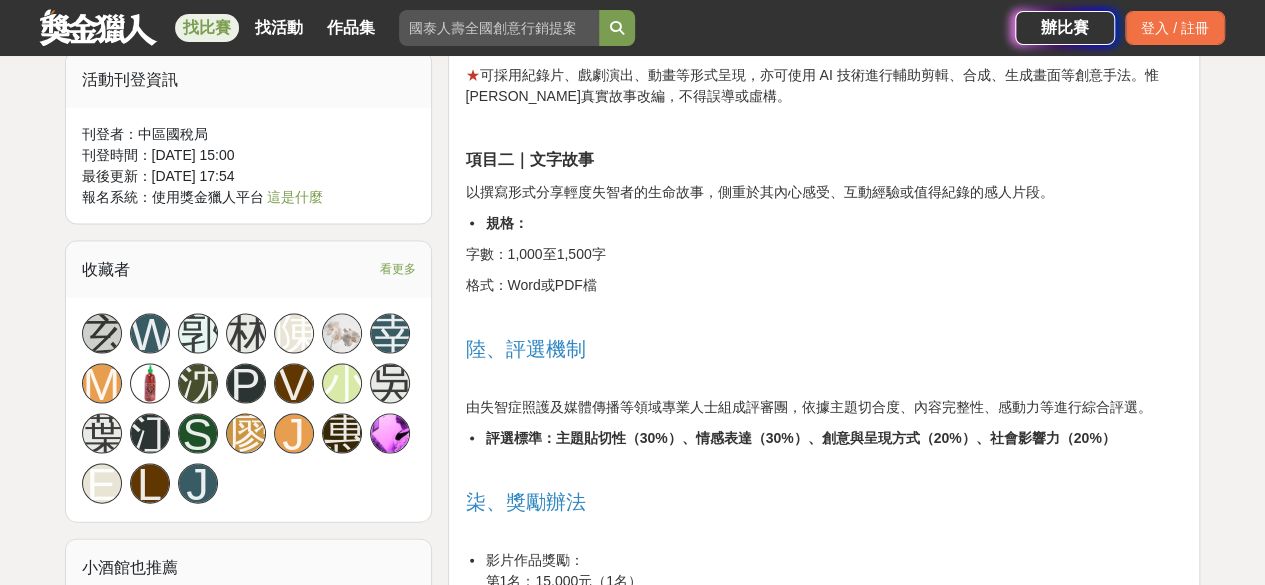 scroll, scrollTop: 2000, scrollLeft: 0, axis: vertical 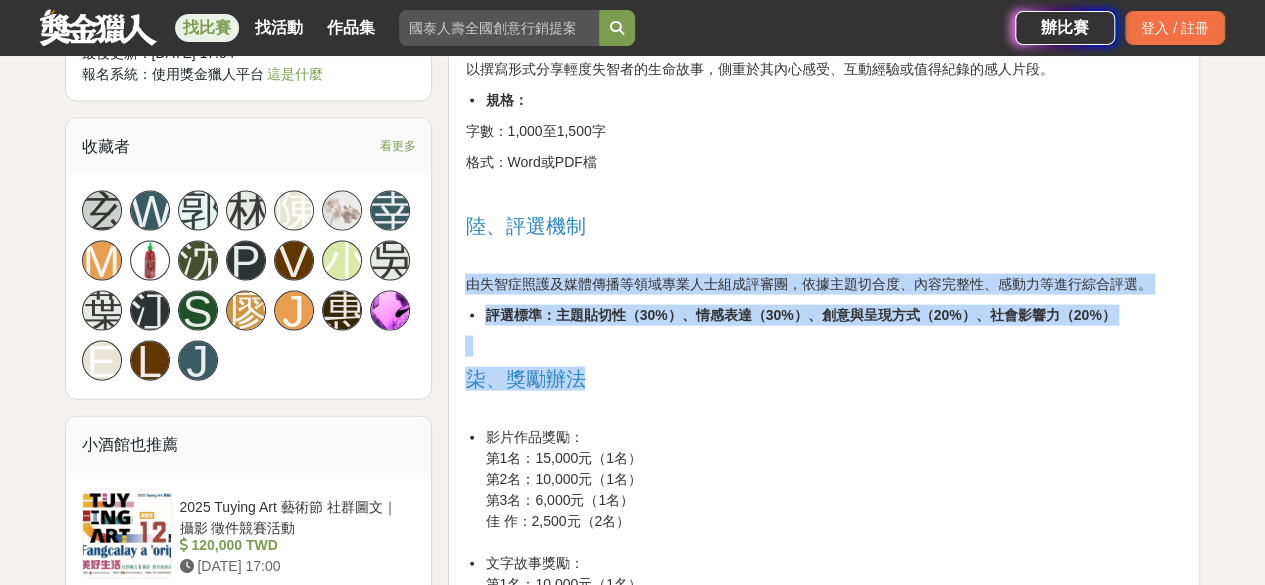 drag, startPoint x: 467, startPoint y: 283, endPoint x: 1078, endPoint y: 382, distance: 618.9685 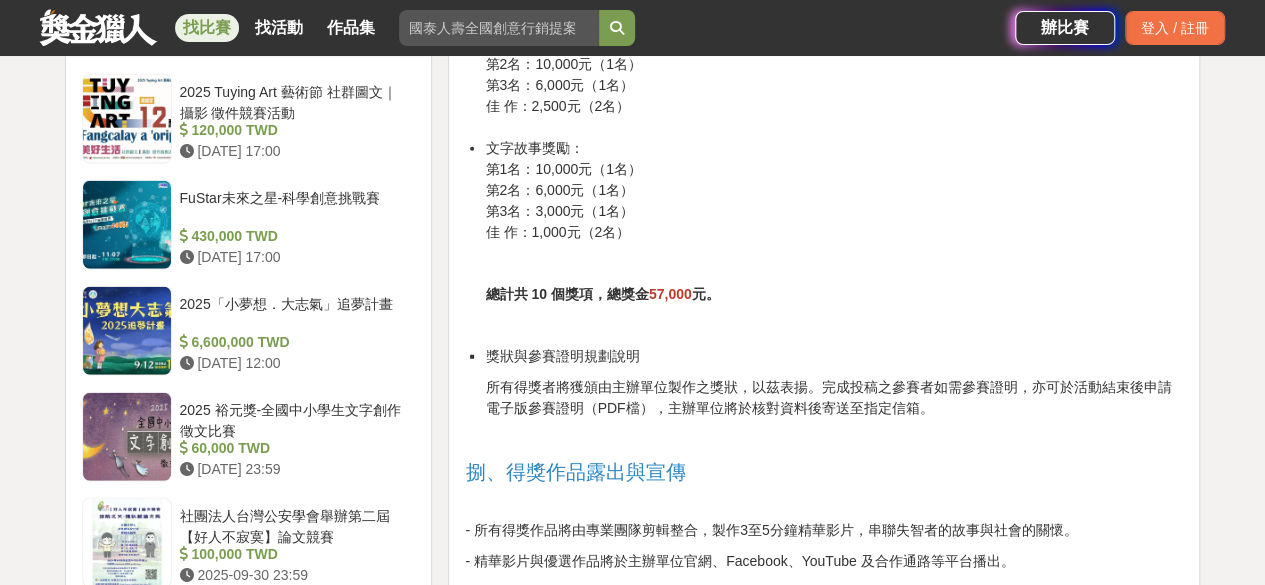 scroll, scrollTop: 2300, scrollLeft: 0, axis: vertical 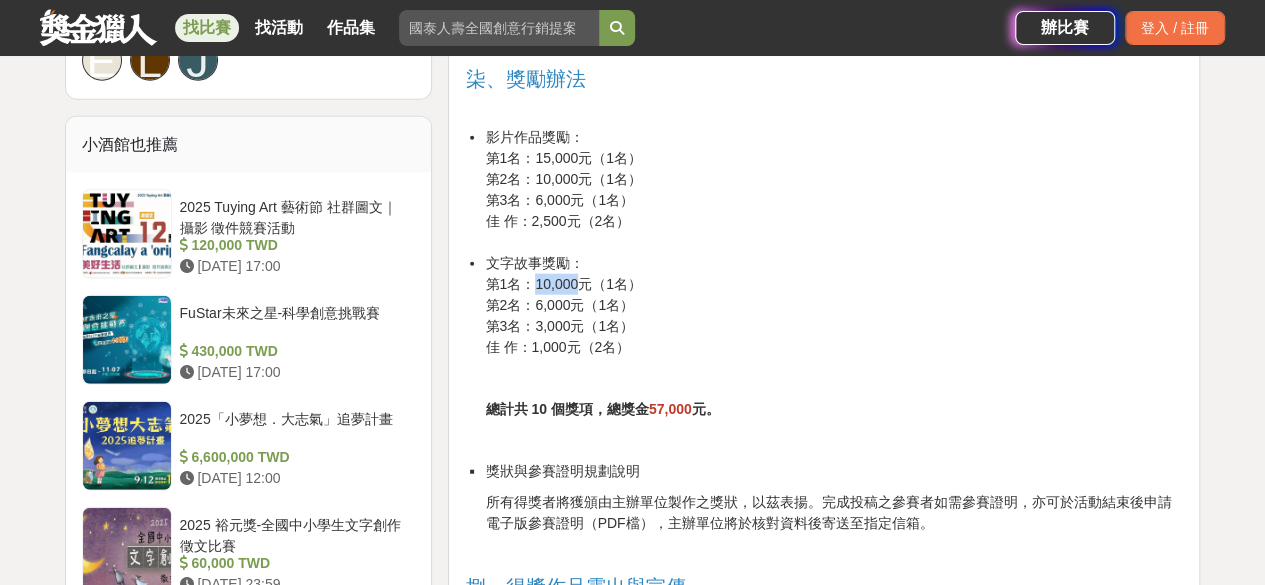 drag, startPoint x: 574, startPoint y: 281, endPoint x: 528, endPoint y: 282, distance: 46.010868 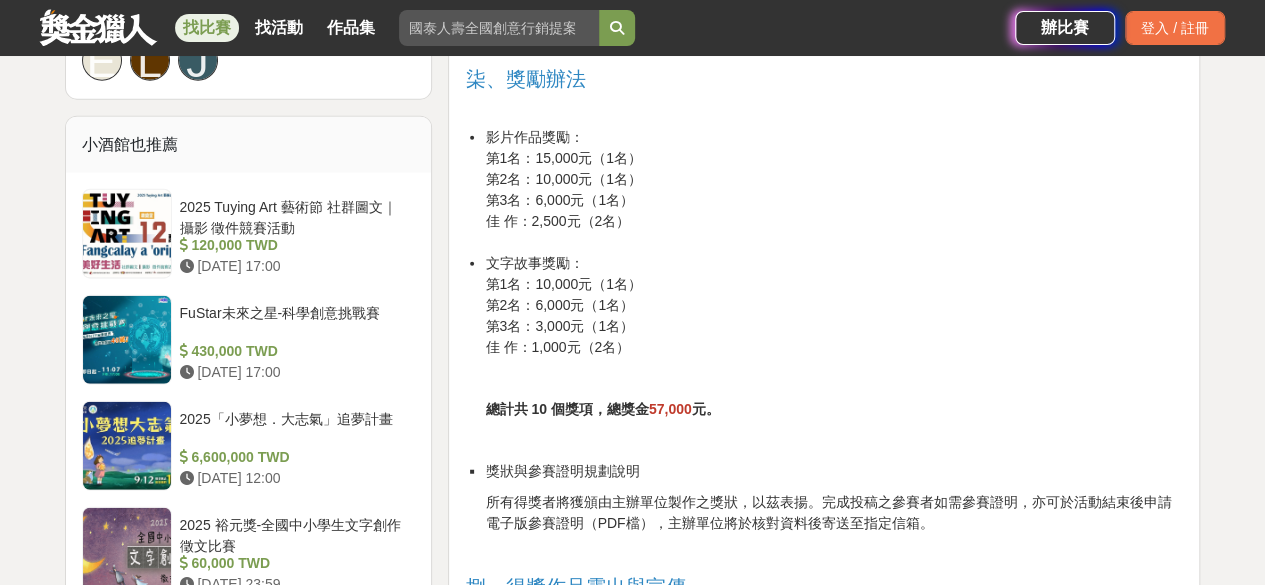 click on "文字故事獎勵： 第1名：10,000元（1名） 第2名：6,000元（1名） 第3名：3,000元（1名） 佳 作：1,000元（2名）" at bounding box center [834, 305] 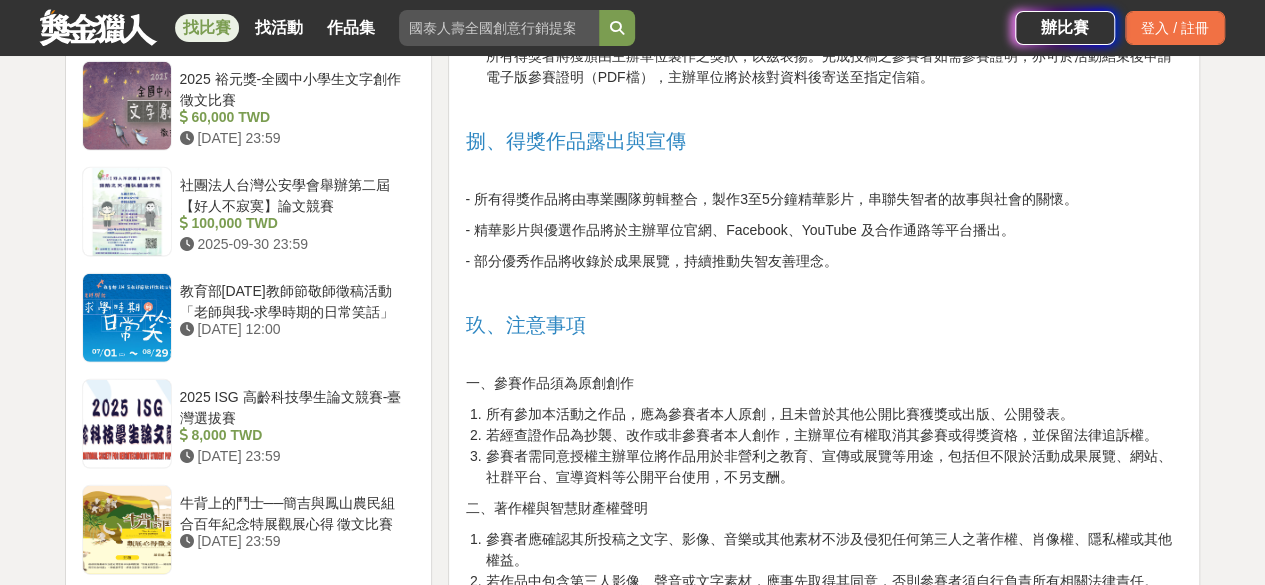 scroll, scrollTop: 2900, scrollLeft: 0, axis: vertical 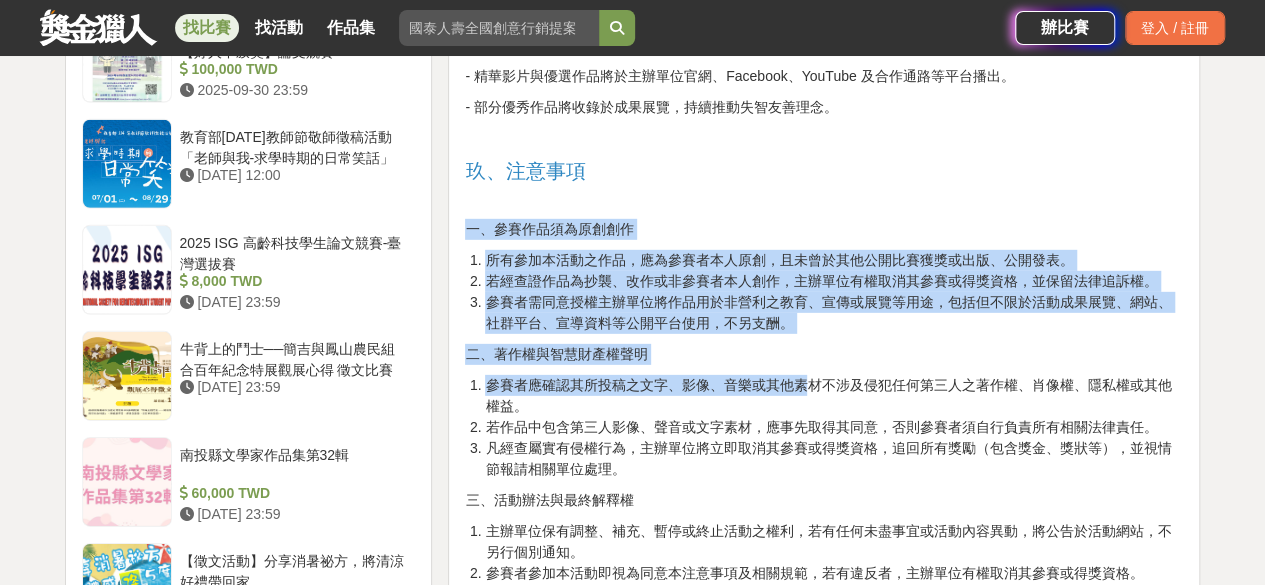 drag, startPoint x: 447, startPoint y: 213, endPoint x: 813, endPoint y: 381, distance: 402.7158 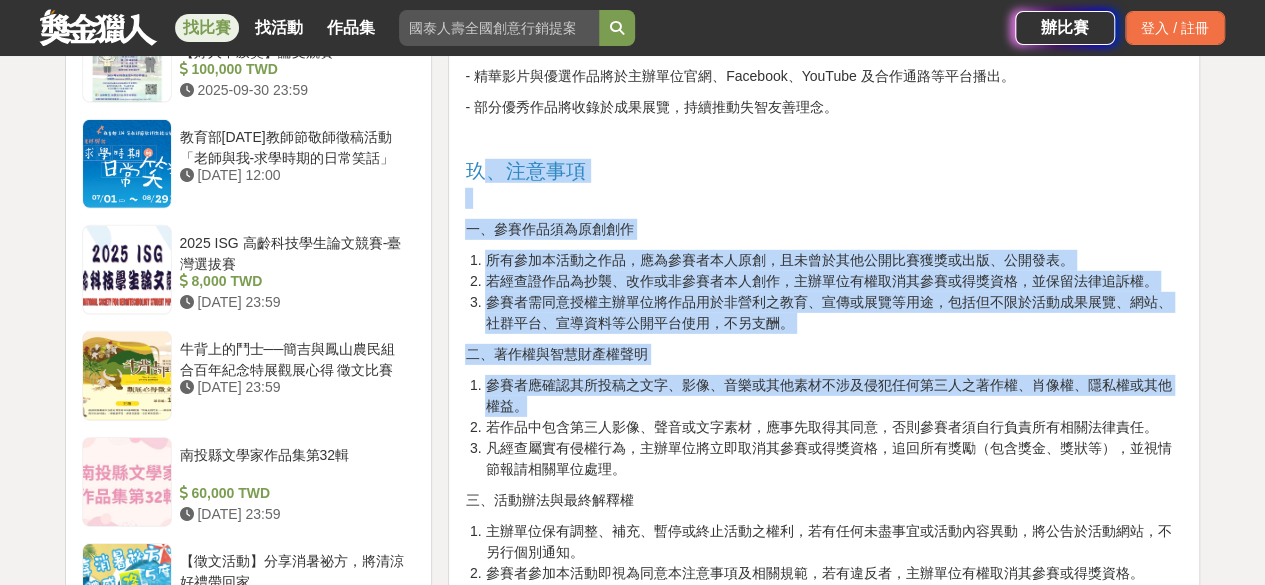 drag, startPoint x: 476, startPoint y: 164, endPoint x: 807, endPoint y: 407, distance: 410.6215 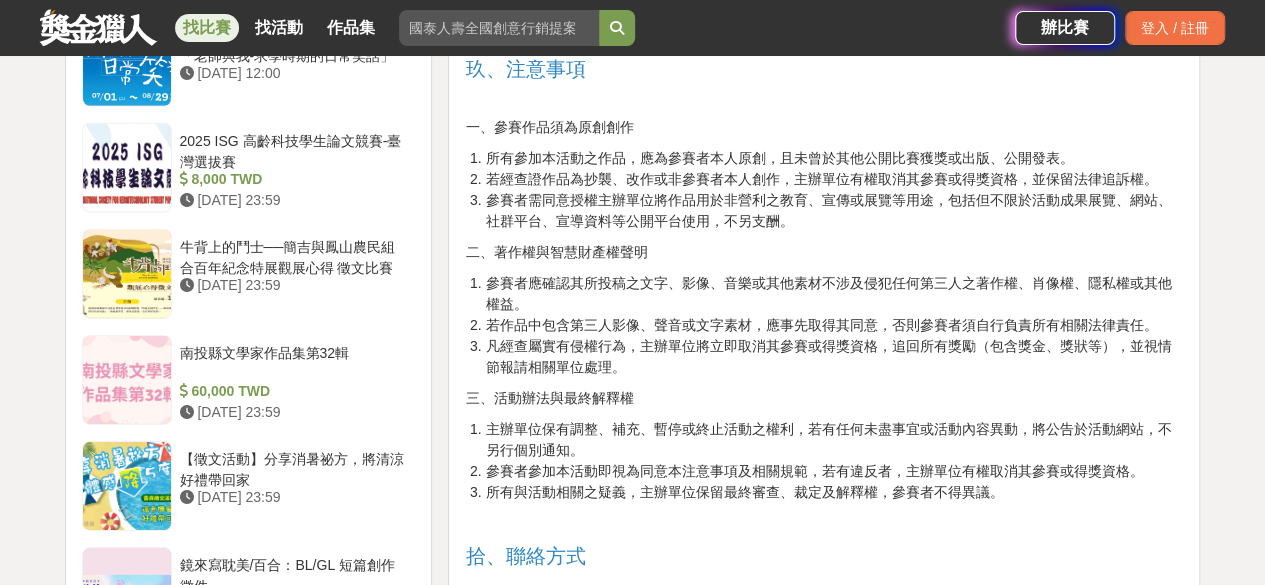 scroll, scrollTop: 3100, scrollLeft: 0, axis: vertical 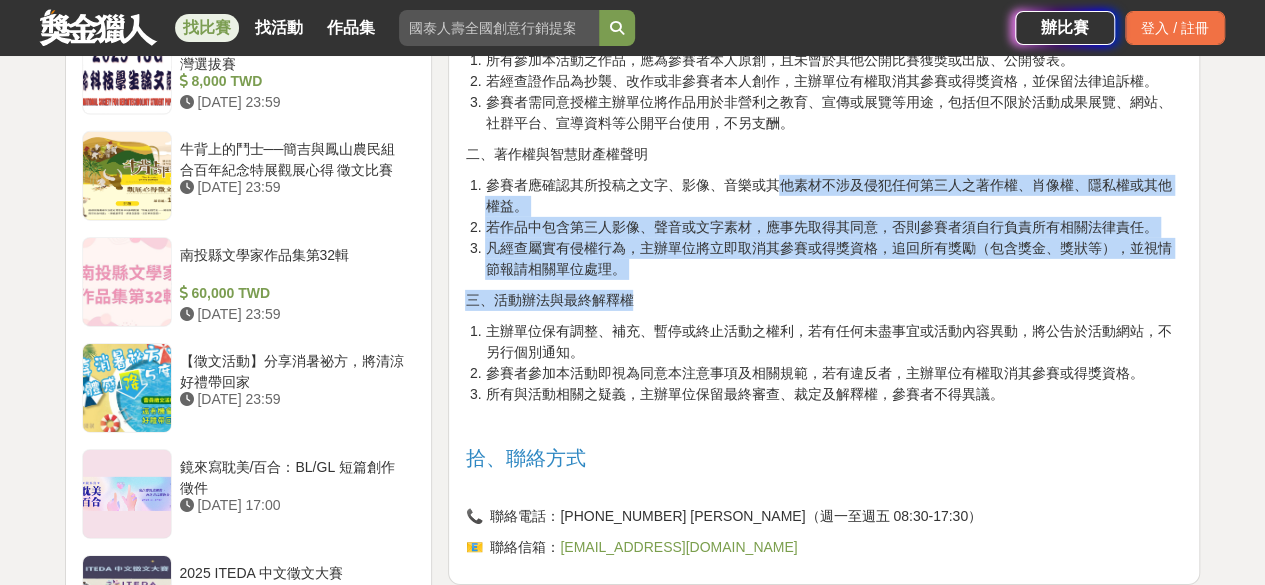 drag, startPoint x: 774, startPoint y: 288, endPoint x: 785, endPoint y: 189, distance: 99.60924 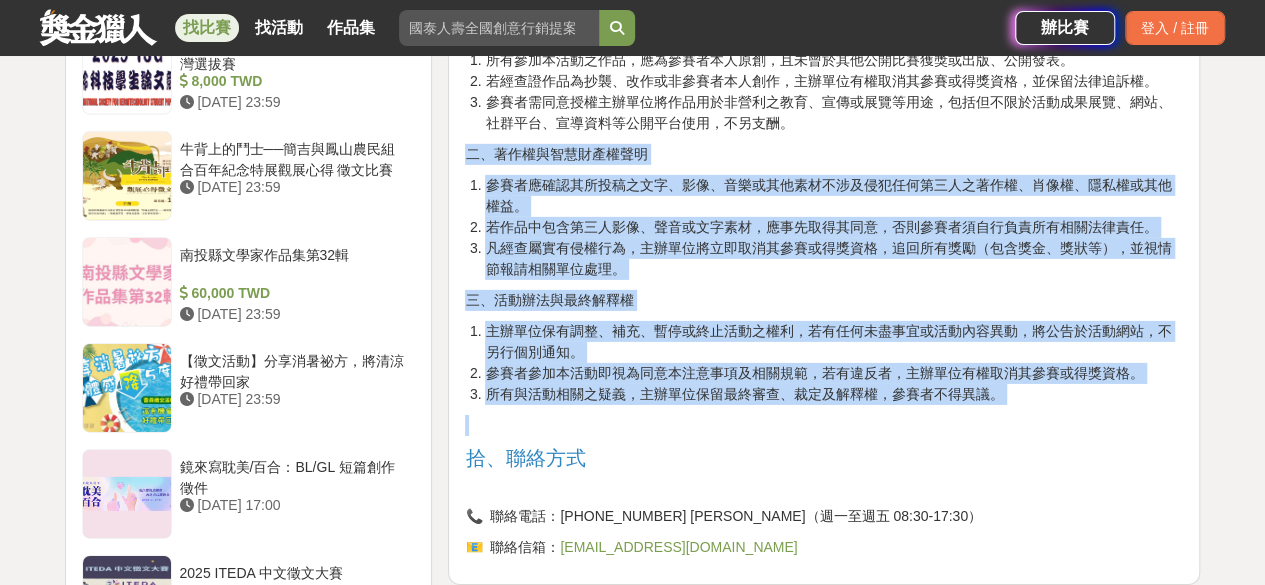 drag, startPoint x: 471, startPoint y: 149, endPoint x: 616, endPoint y: 413, distance: 301.19928 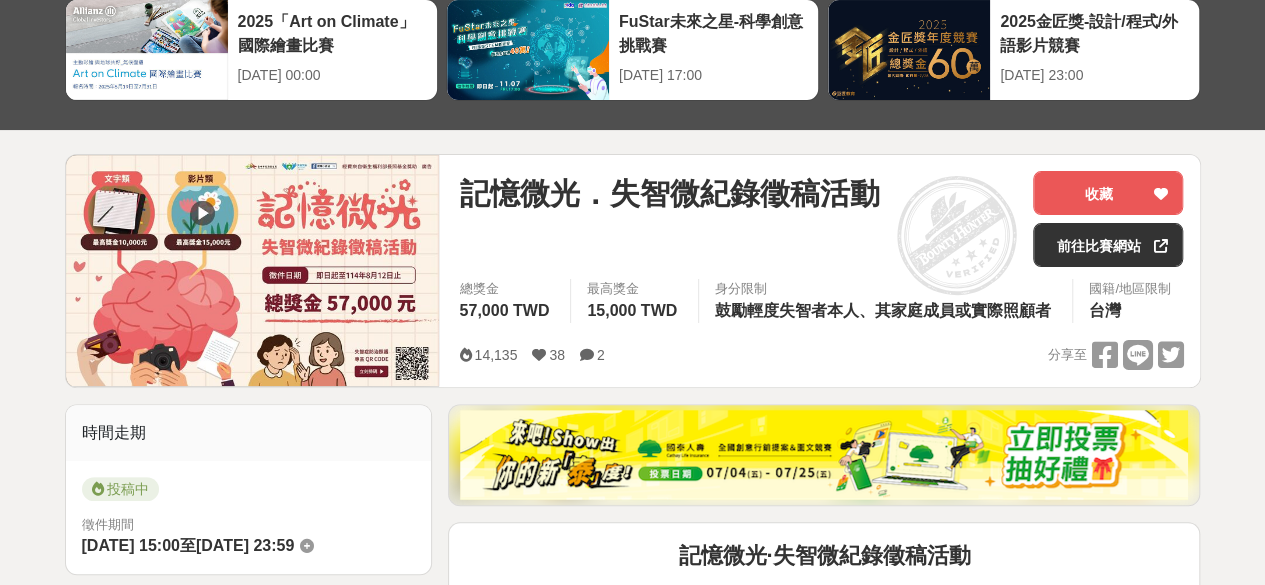 scroll, scrollTop: 0, scrollLeft: 0, axis: both 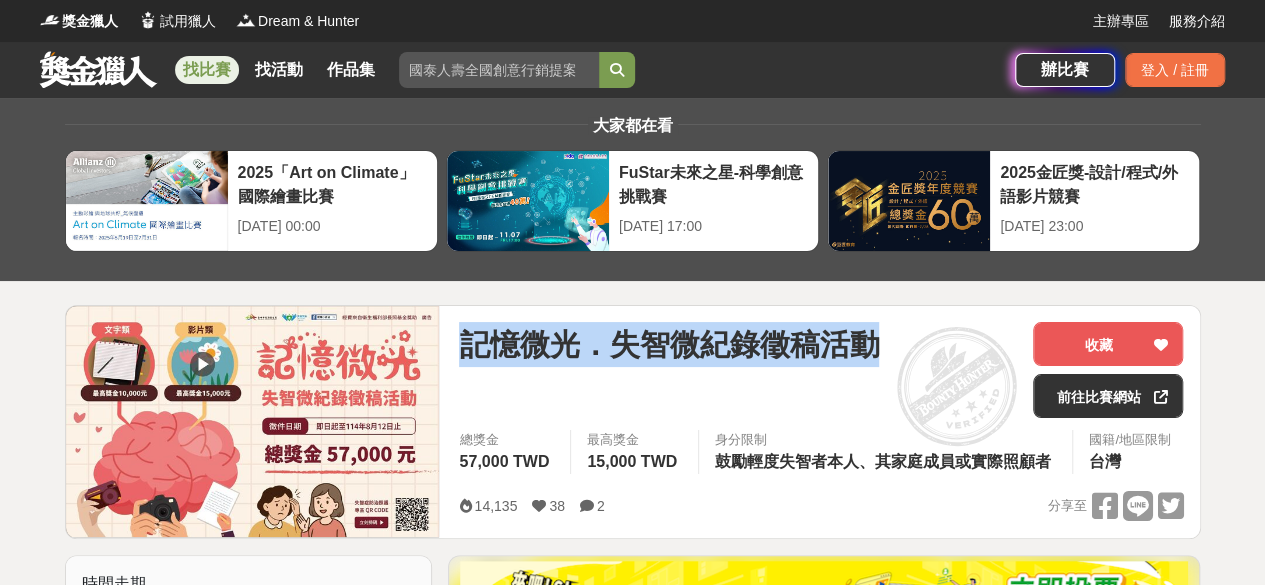 drag, startPoint x: 455, startPoint y: 343, endPoint x: 990, endPoint y: 359, distance: 535.2392 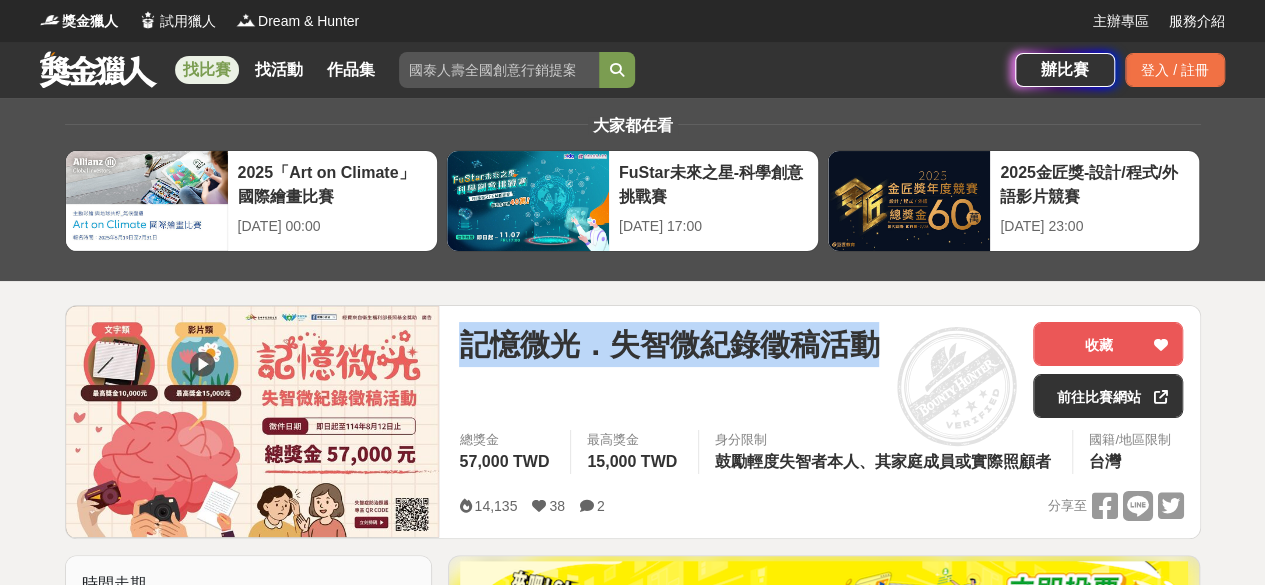 copy on "記憶微光．失智微紀錄徵稿活動" 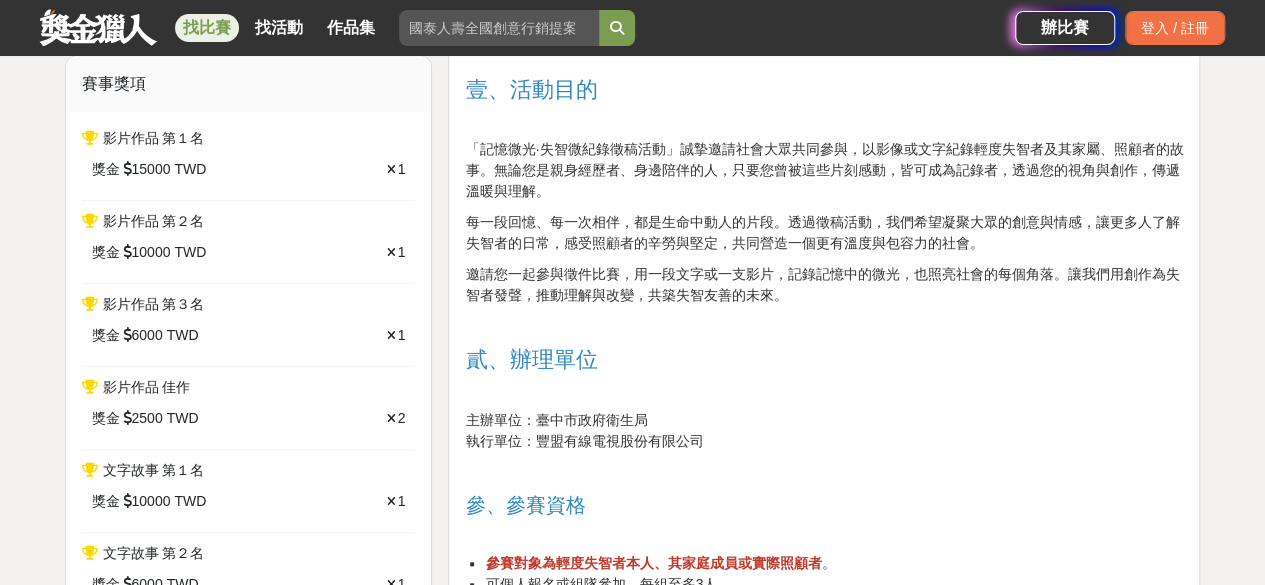scroll, scrollTop: 700, scrollLeft: 0, axis: vertical 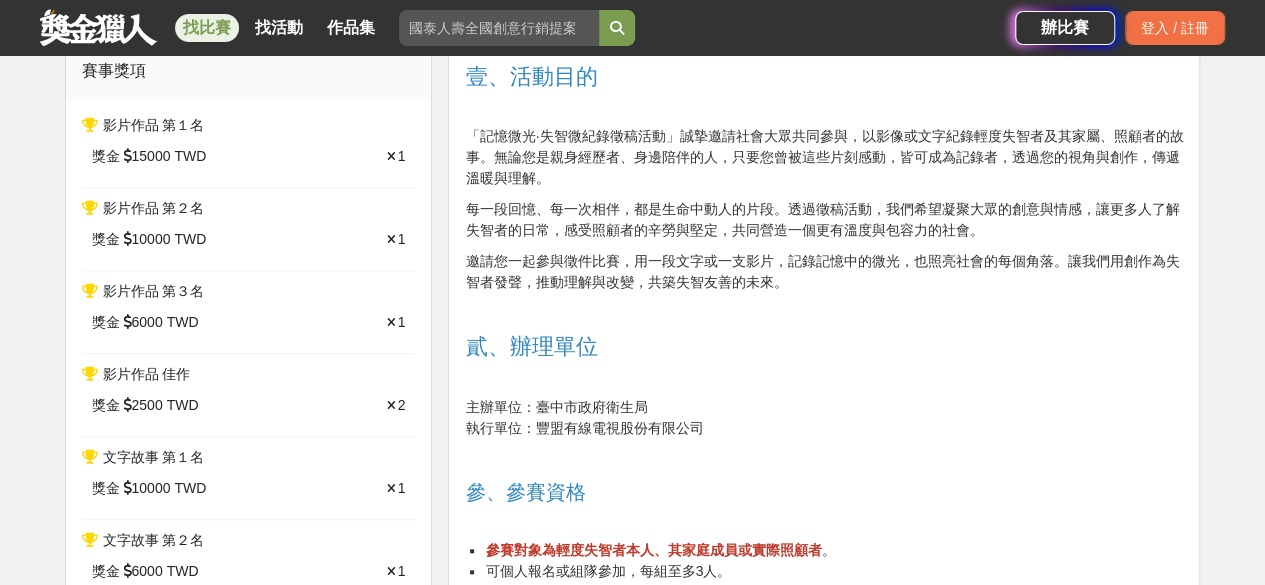 click on "「記憶微光·失智微紀錄徵稿活動」誠摯邀請社會大眾共同參與，以影像或文字紀錄輕度失智者及其家屬、照顧者的故事。無論您是親身經歷者、身邊陪伴的人，只要您曾被這些片刻感動，皆可成為記錄者，透過您的視角與創作，傳遞溫暖與理解。" at bounding box center [824, 157] 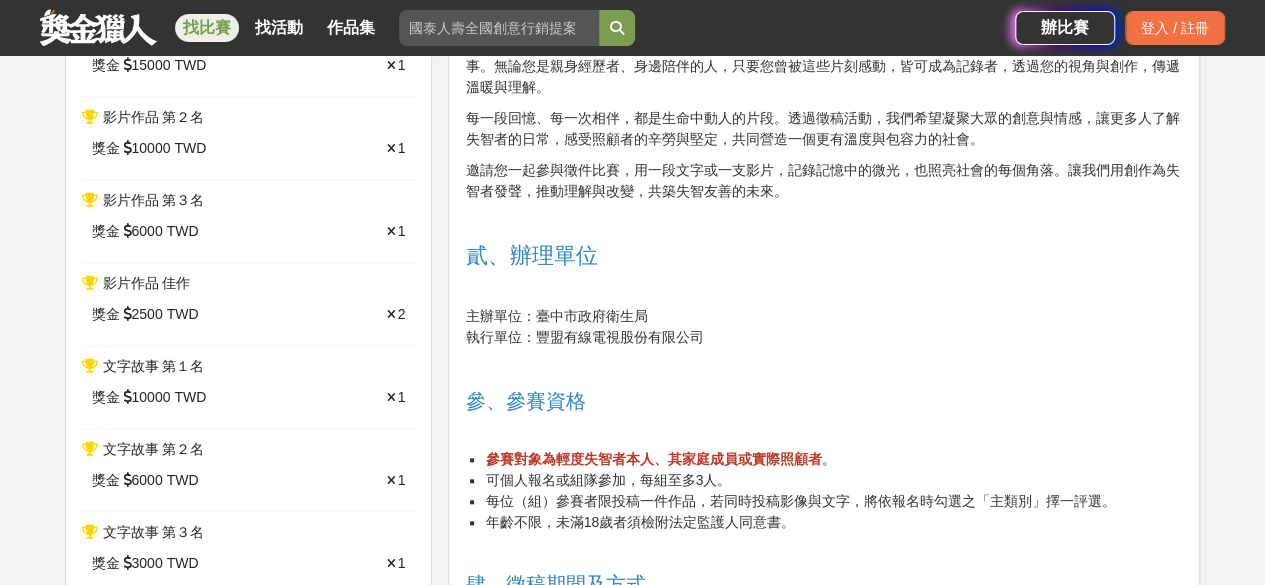 scroll, scrollTop: 890, scrollLeft: 0, axis: vertical 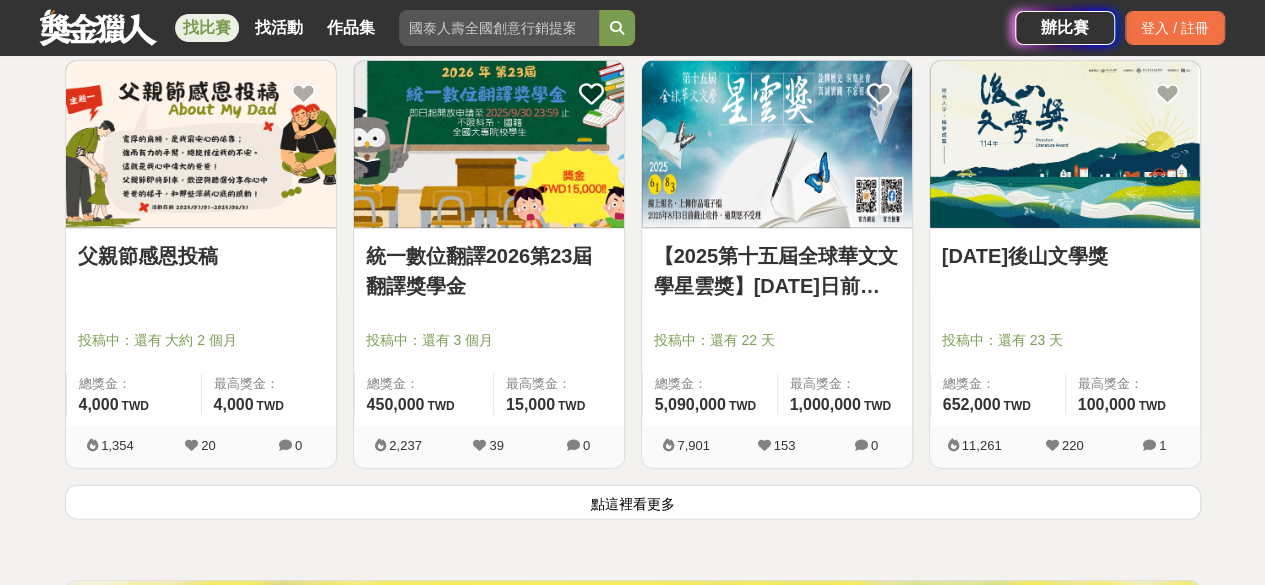 click on "點這裡看更多" at bounding box center [633, 502] 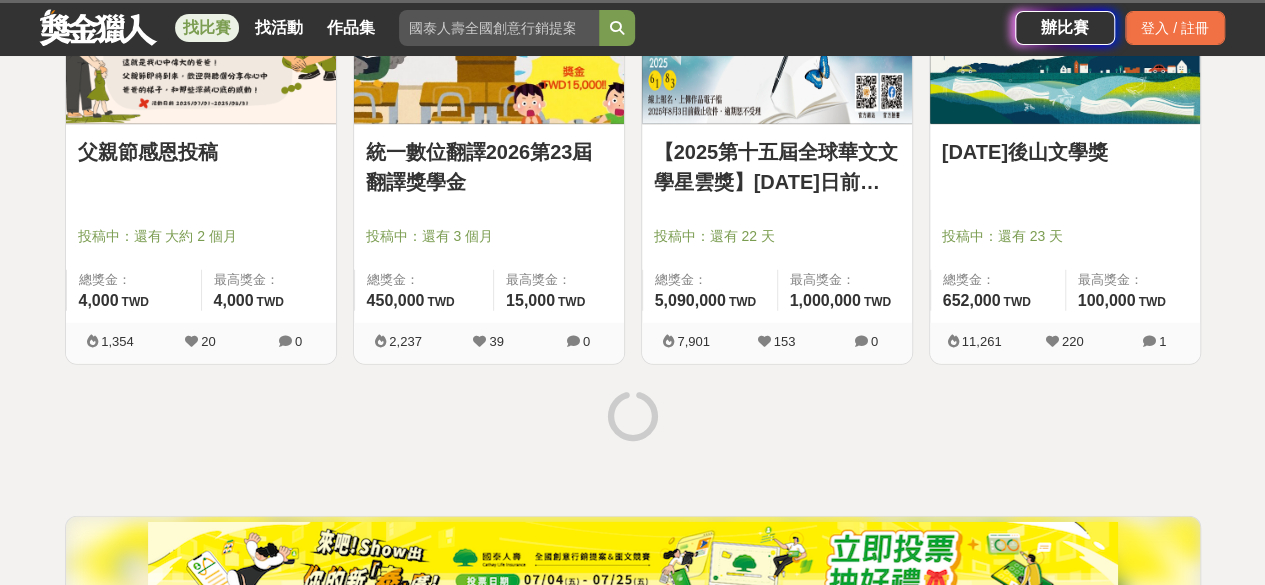 scroll, scrollTop: 2800, scrollLeft: 0, axis: vertical 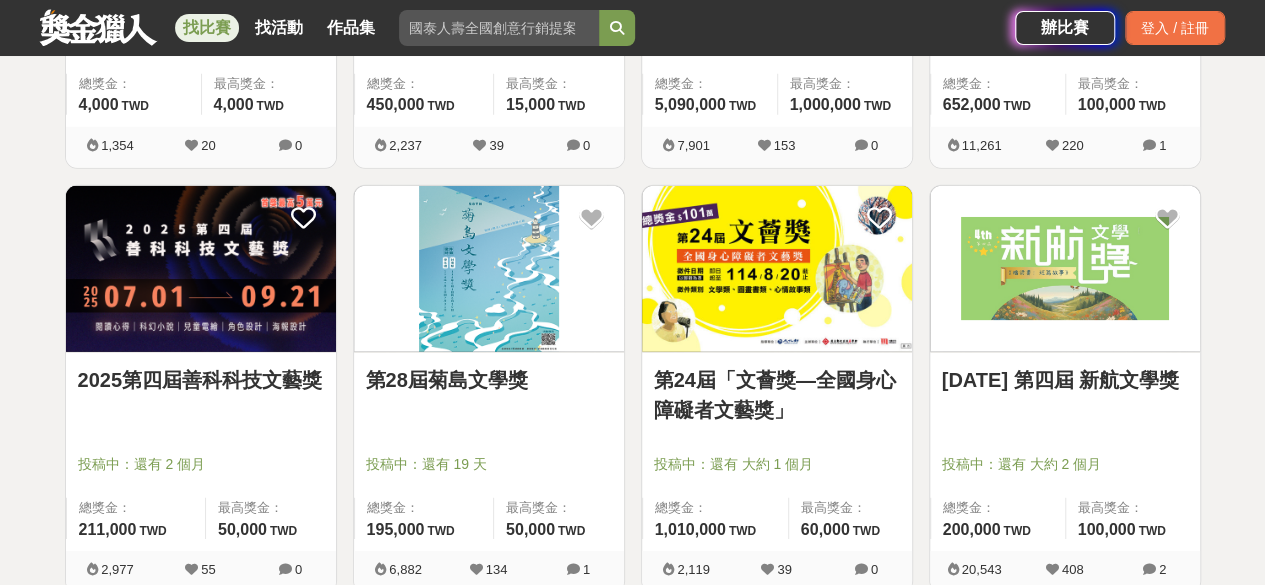 click at bounding box center (489, 269) 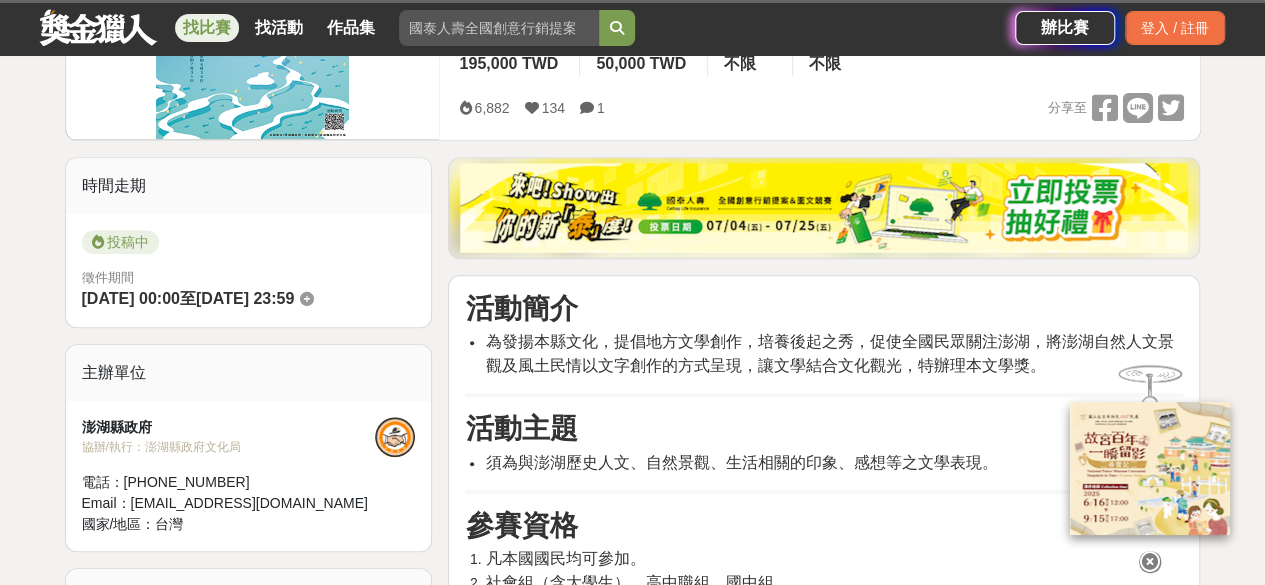 scroll, scrollTop: 400, scrollLeft: 0, axis: vertical 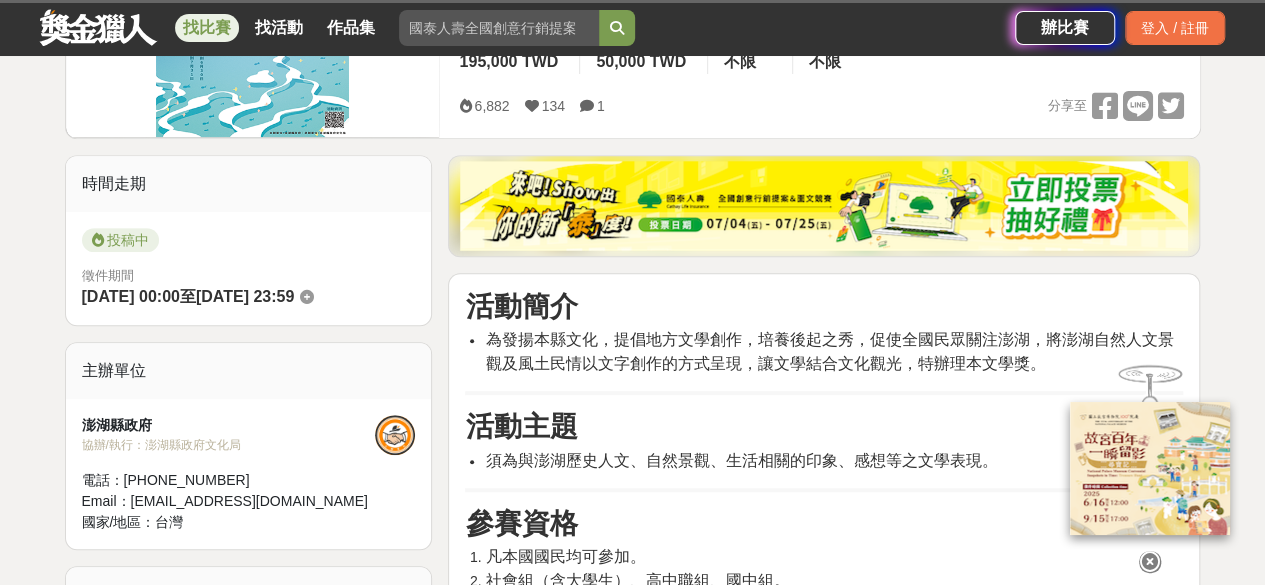 click at bounding box center [1150, 562] 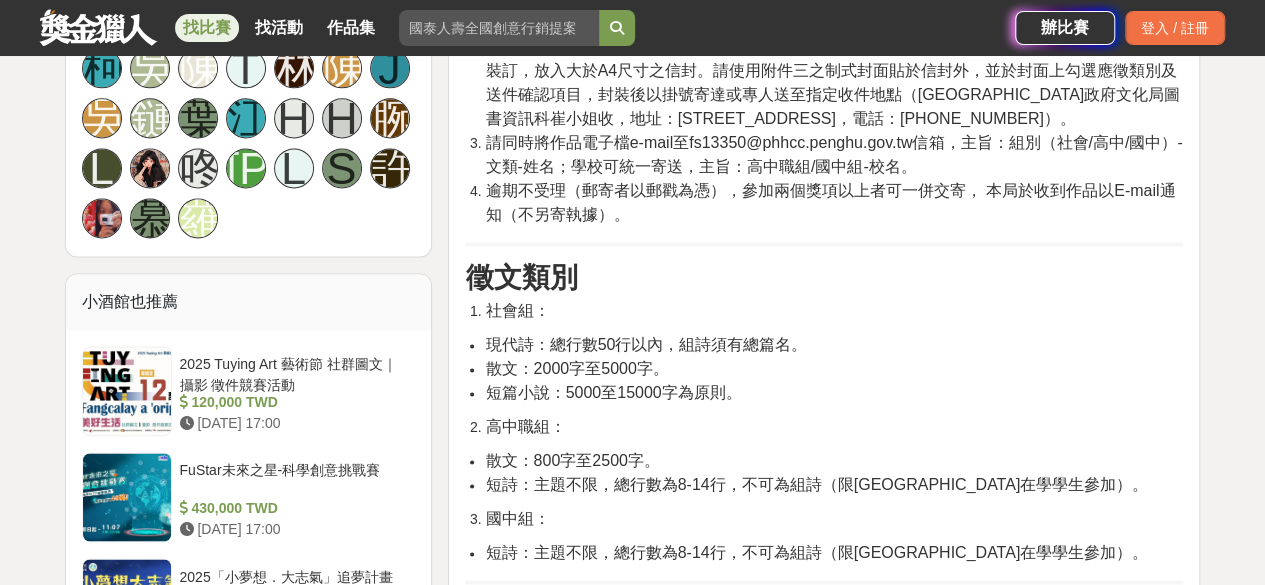 scroll, scrollTop: 1500, scrollLeft: 0, axis: vertical 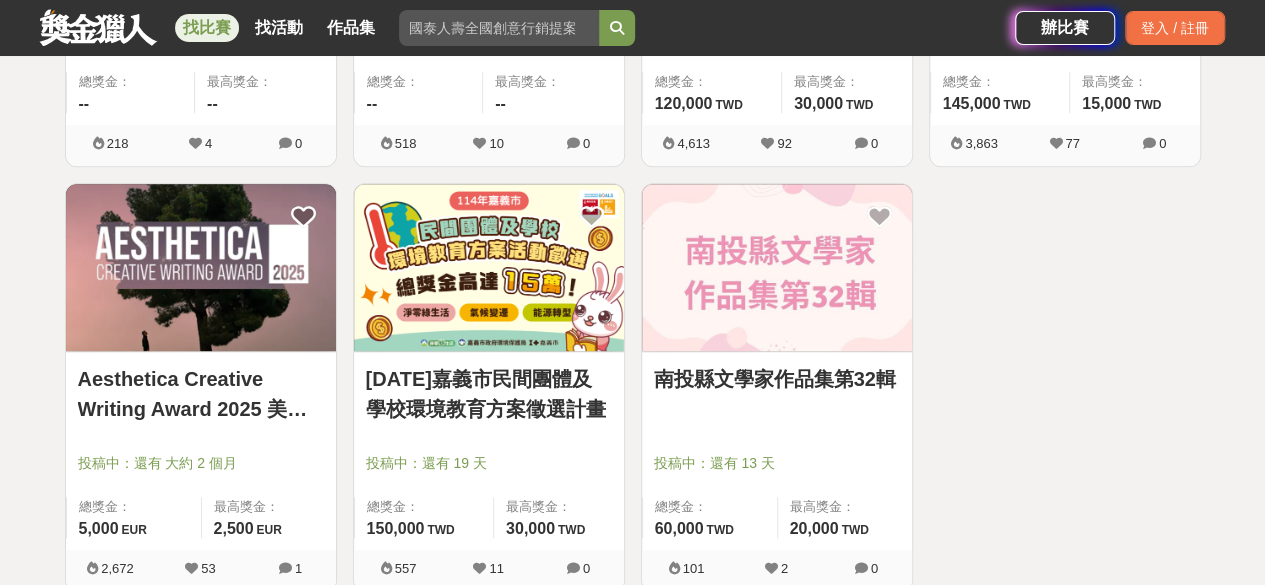 click on "Aesthetica Creative Writing Award 2025 美學創意寫作獎" at bounding box center (201, 394) 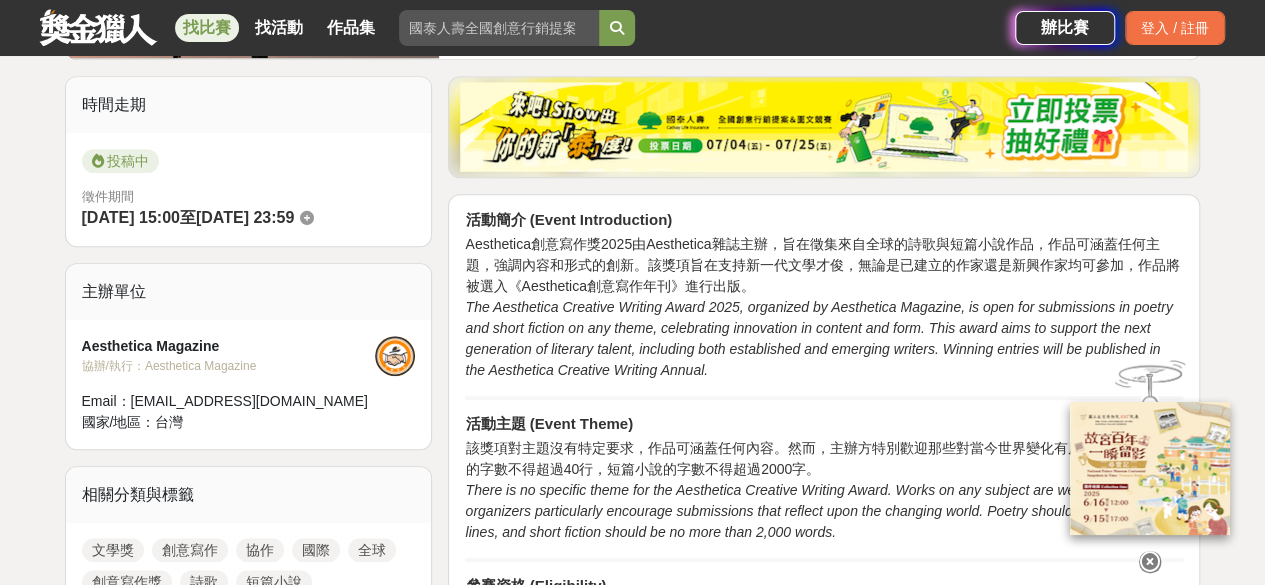 scroll, scrollTop: 600, scrollLeft: 0, axis: vertical 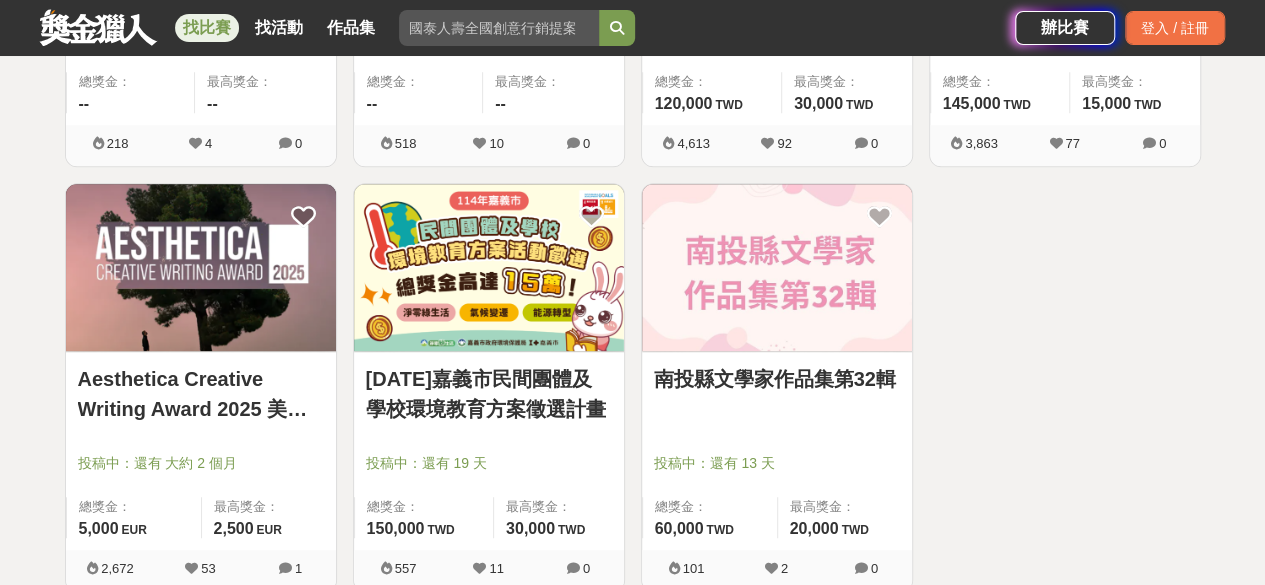 click on "南投縣文學家作品集第32輯" at bounding box center (777, 379) 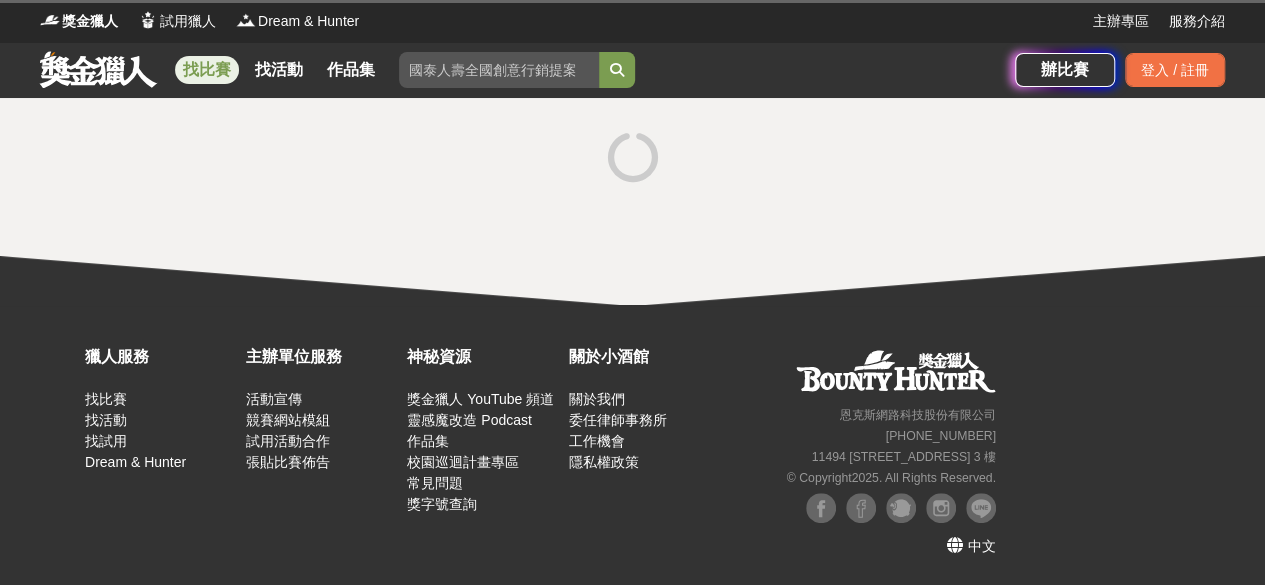scroll, scrollTop: 0, scrollLeft: 0, axis: both 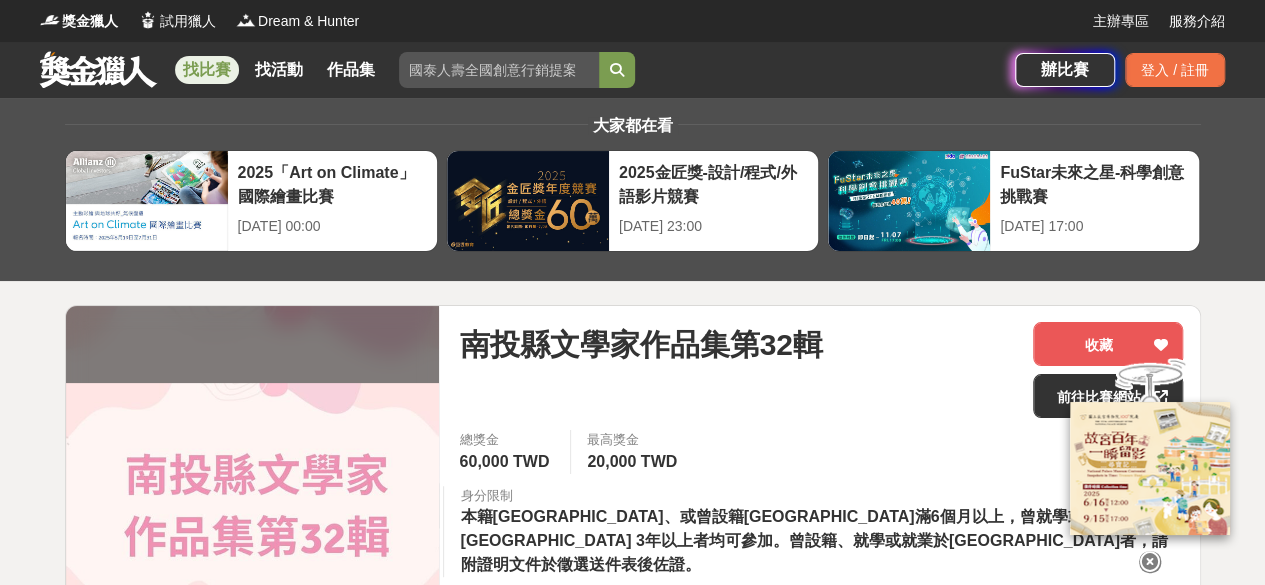 click at bounding box center [1150, 562] 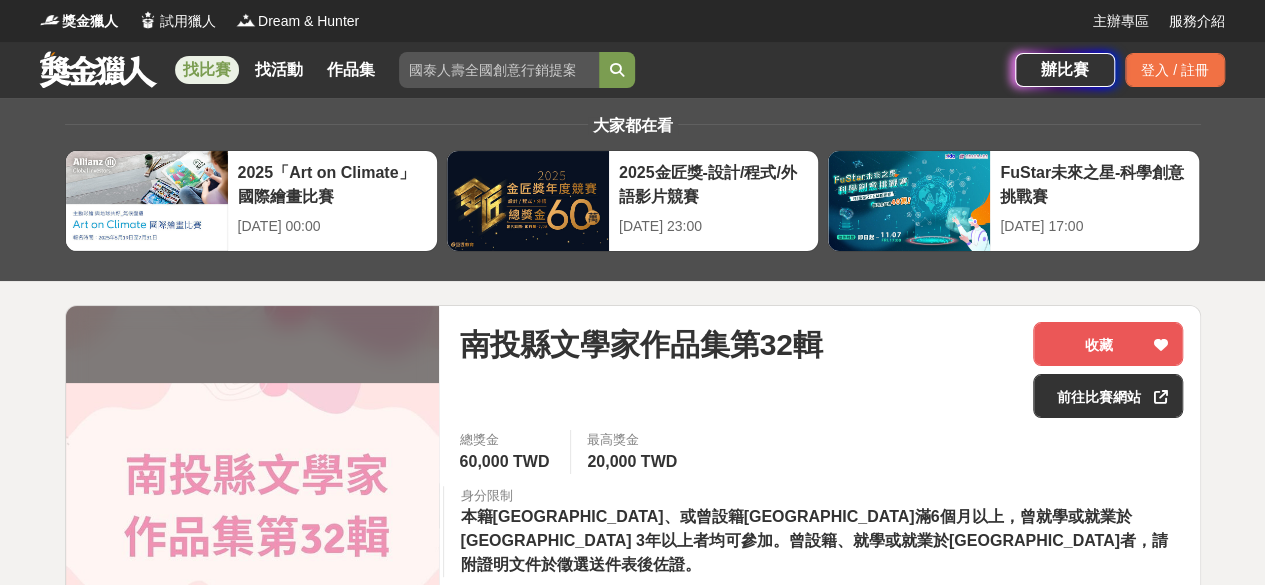scroll, scrollTop: 400, scrollLeft: 0, axis: vertical 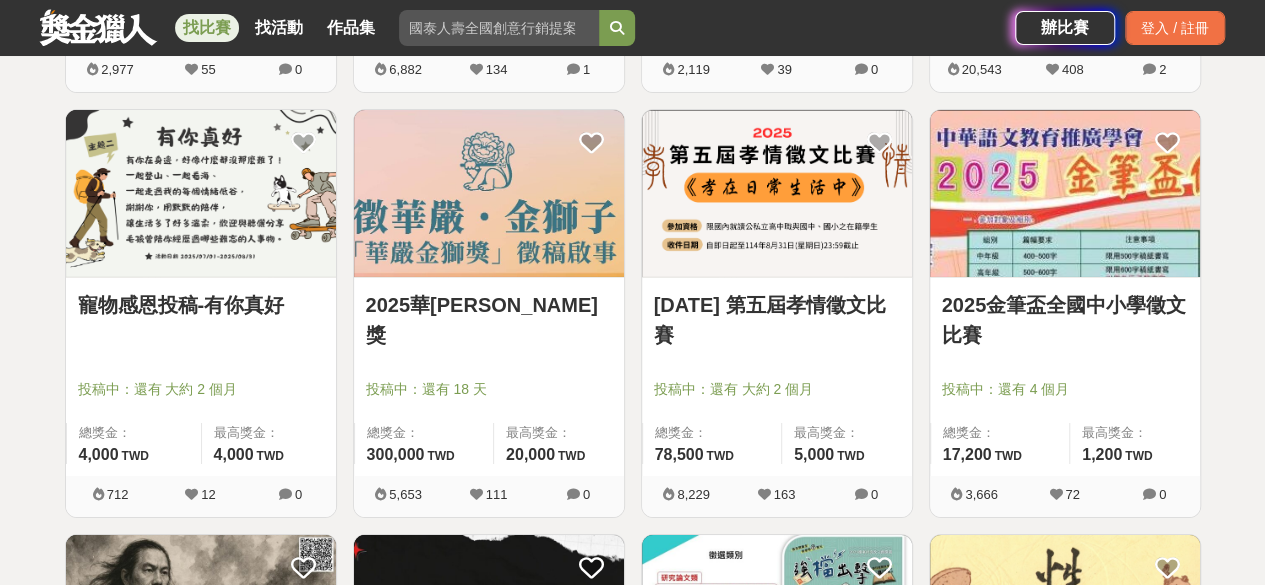 click on "寵物感恩投稿-有你真好" at bounding box center (201, 305) 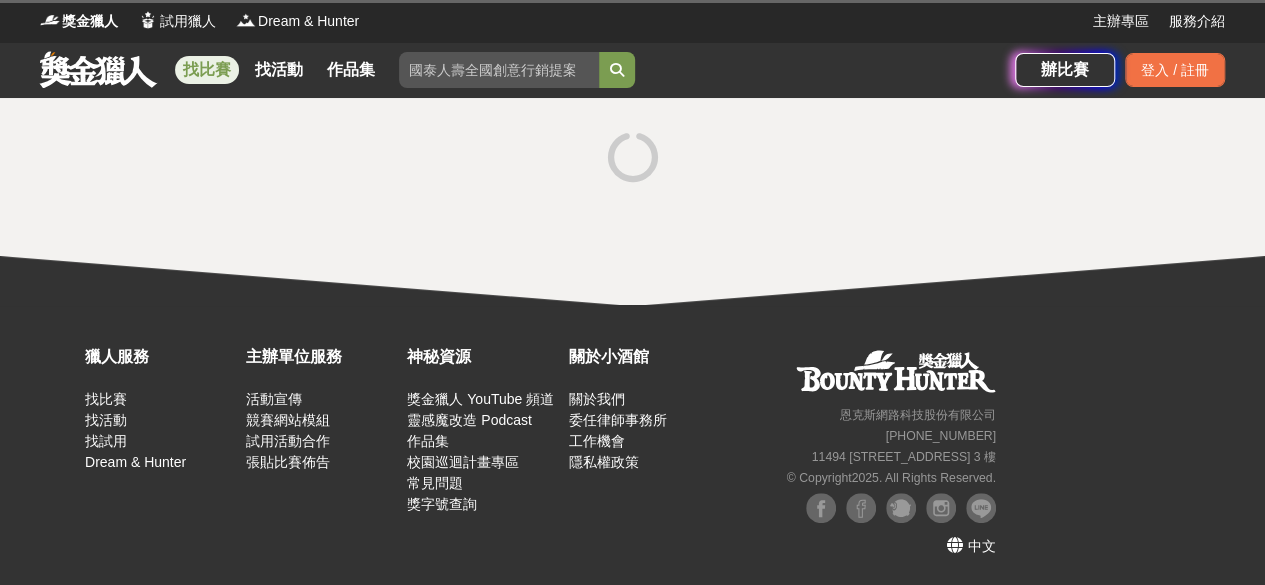 scroll, scrollTop: 0, scrollLeft: 0, axis: both 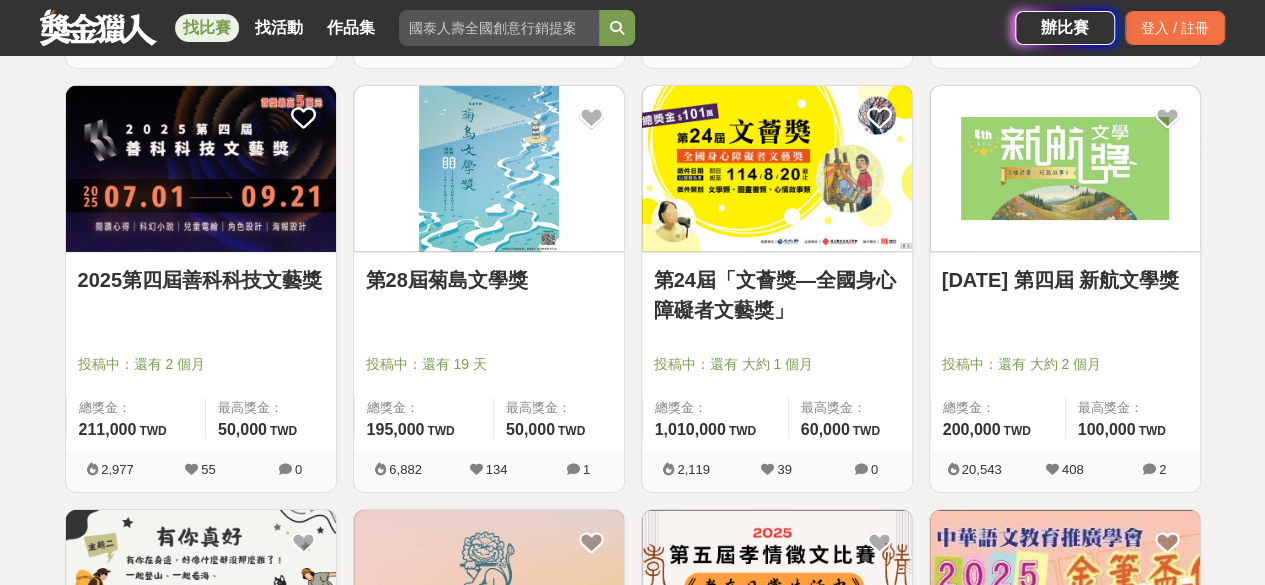 click on "第28屆菊島文學獎" at bounding box center [489, 280] 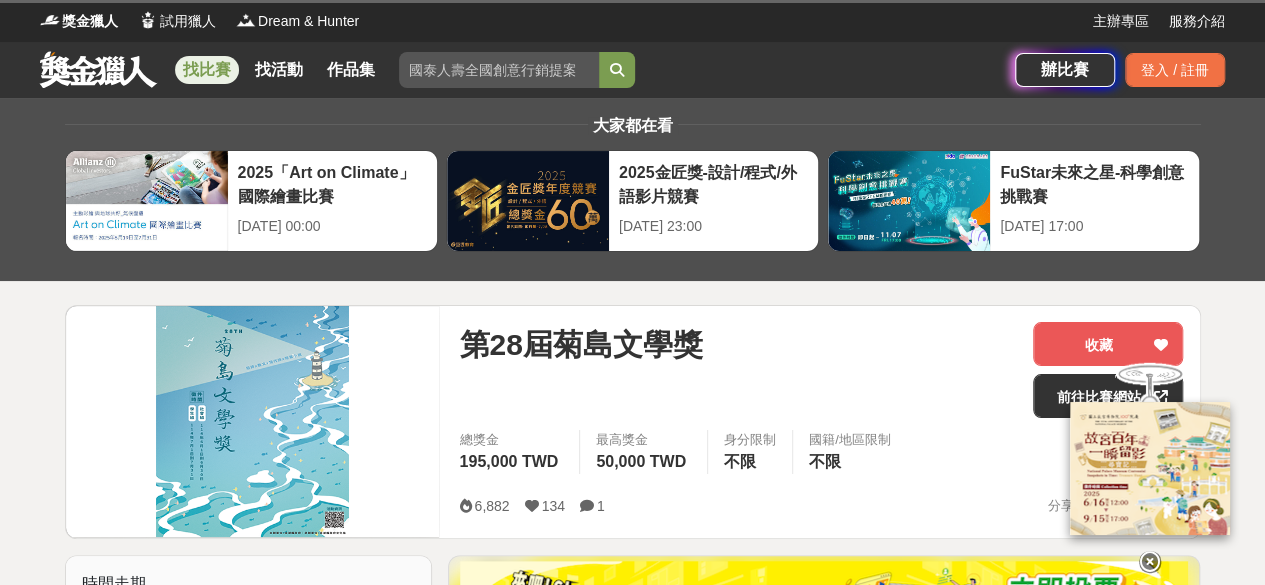 scroll, scrollTop: 500, scrollLeft: 0, axis: vertical 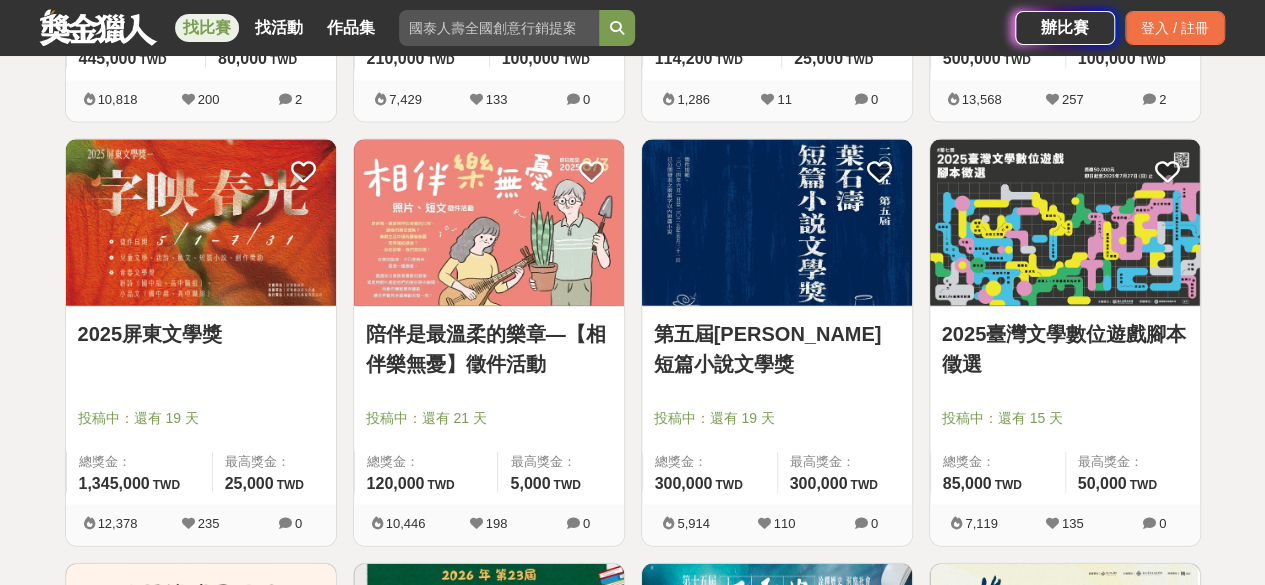 click on "2025屏東文學獎" at bounding box center (201, 334) 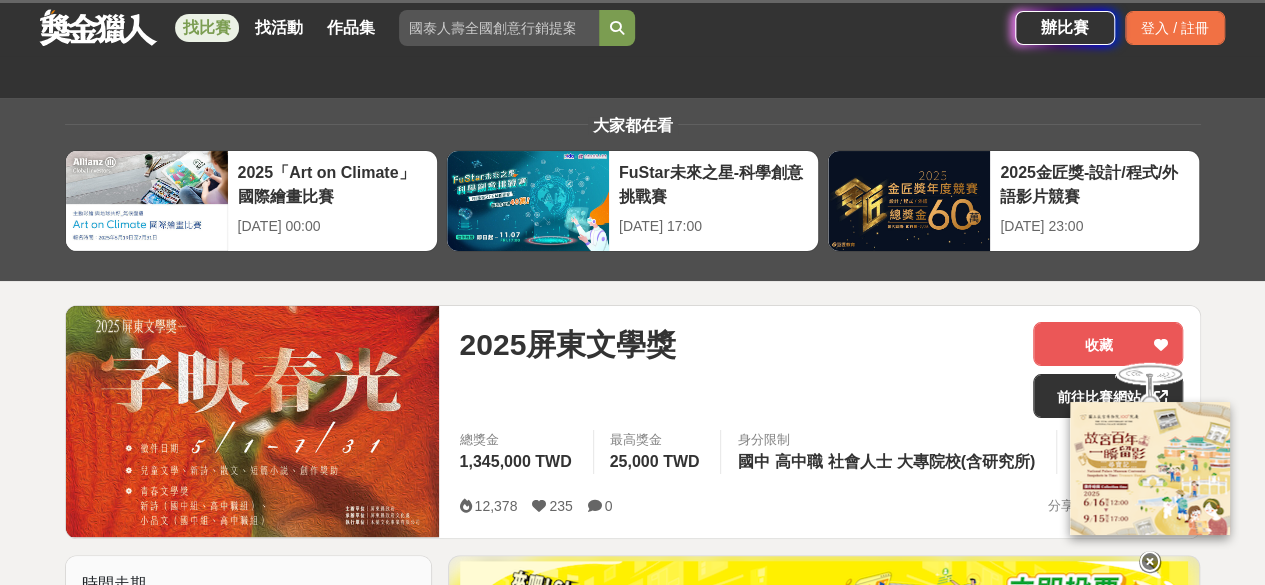 scroll, scrollTop: 400, scrollLeft: 0, axis: vertical 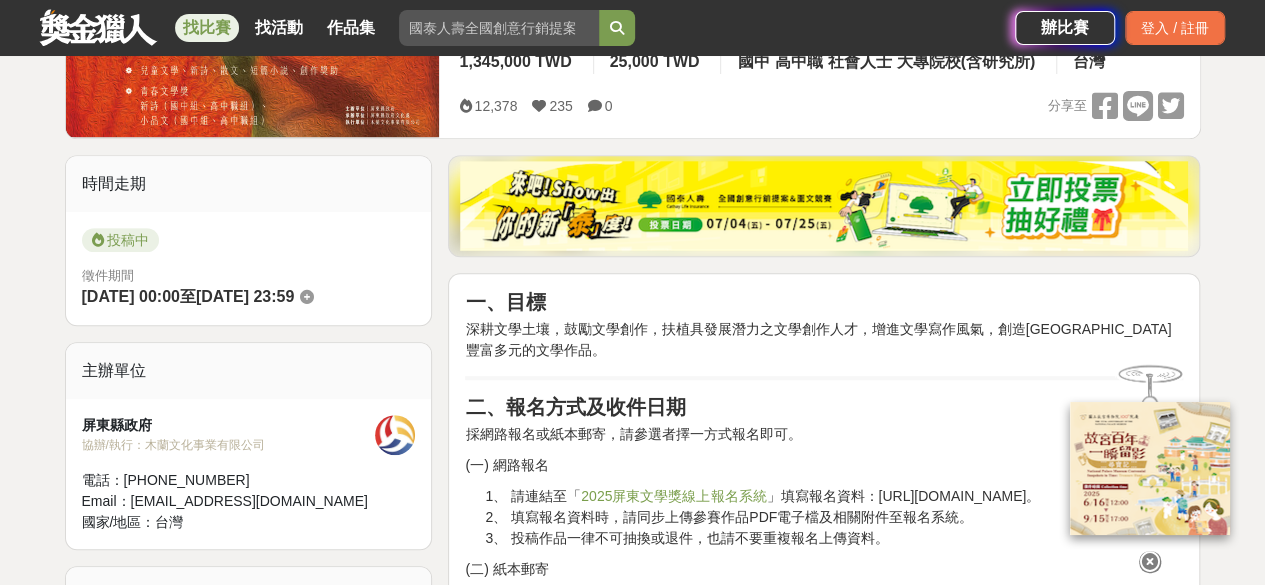 click at bounding box center [1150, 562] 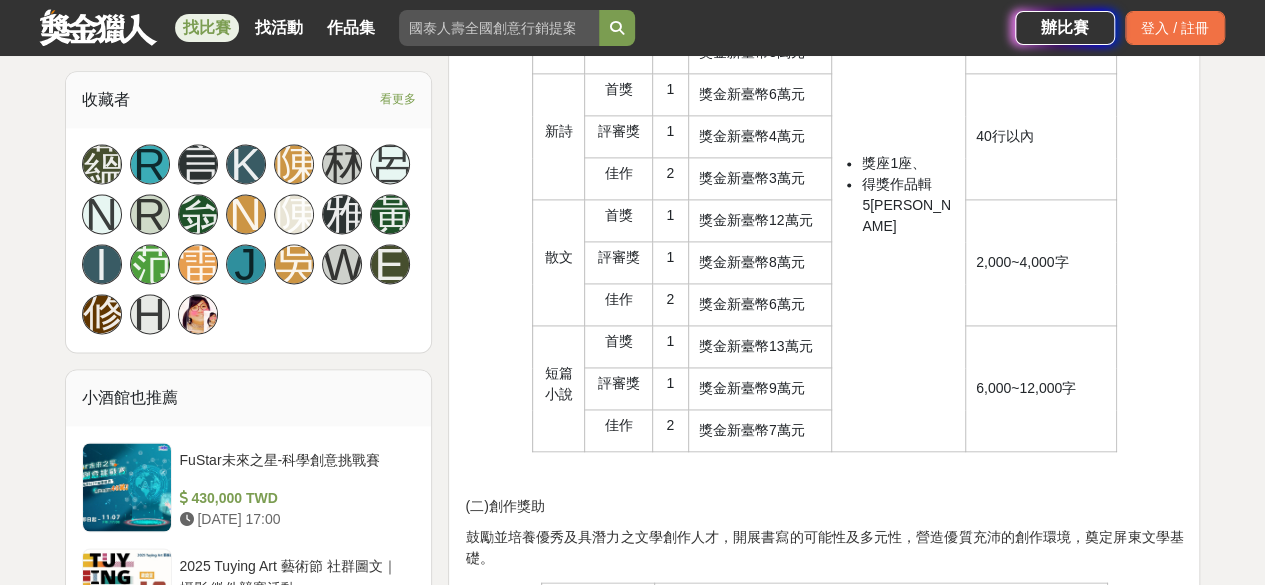 scroll, scrollTop: 1200, scrollLeft: 0, axis: vertical 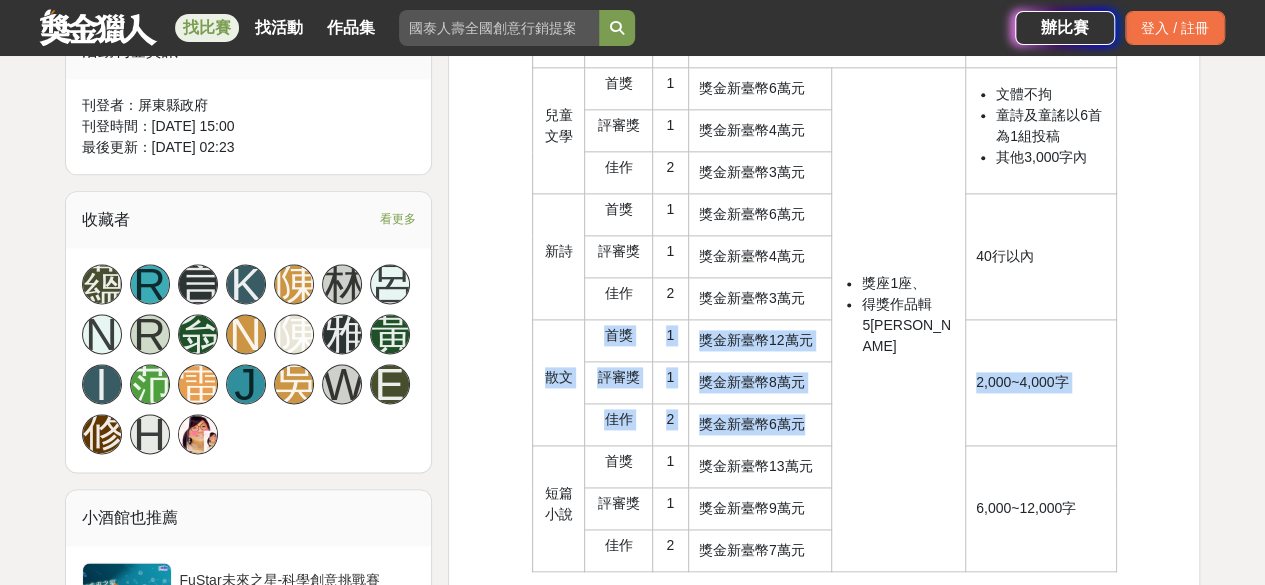 drag, startPoint x: 545, startPoint y: 372, endPoint x: 810, endPoint y: 413, distance: 268.15295 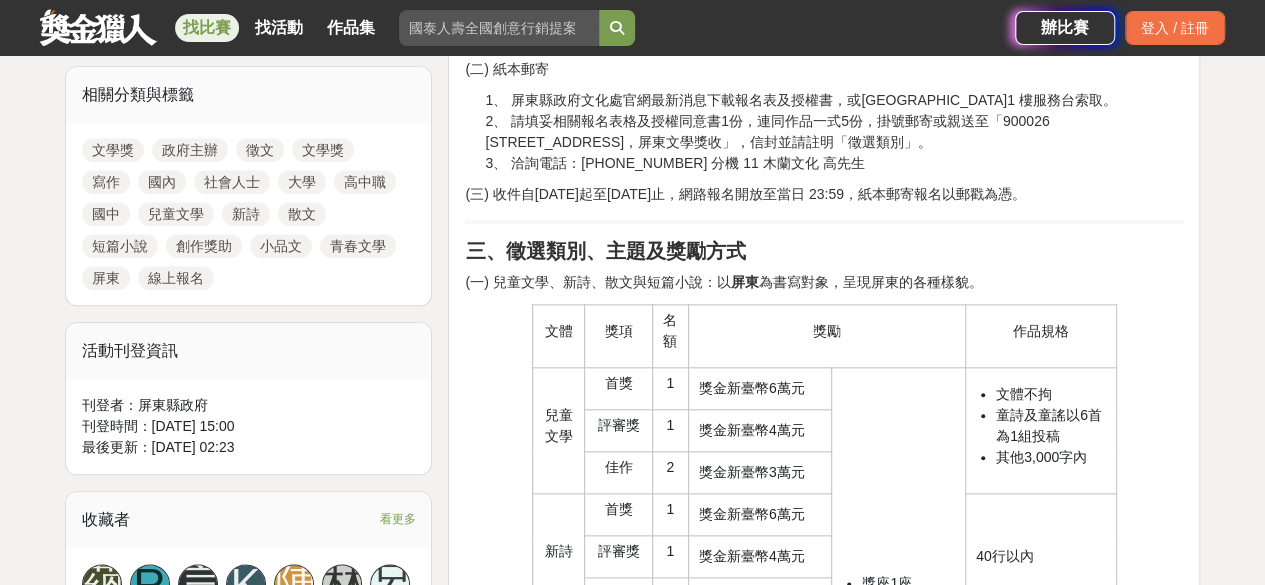 scroll, scrollTop: 500, scrollLeft: 0, axis: vertical 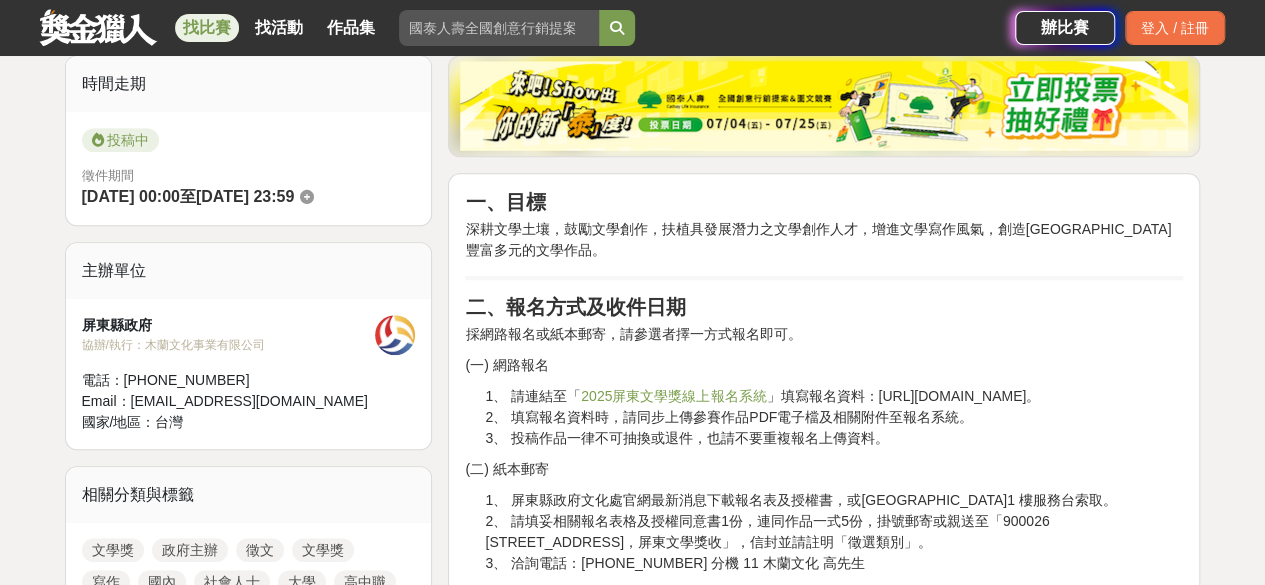 click on "2025屏東文學獎線上報名系統" at bounding box center (673, 396) 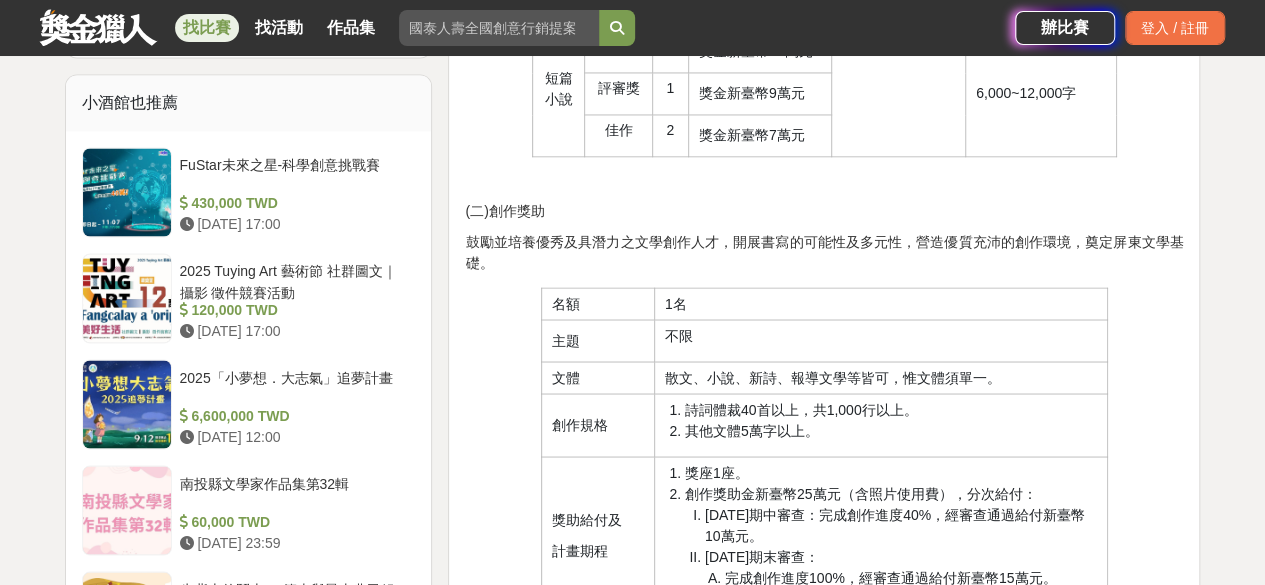 scroll, scrollTop: 1700, scrollLeft: 0, axis: vertical 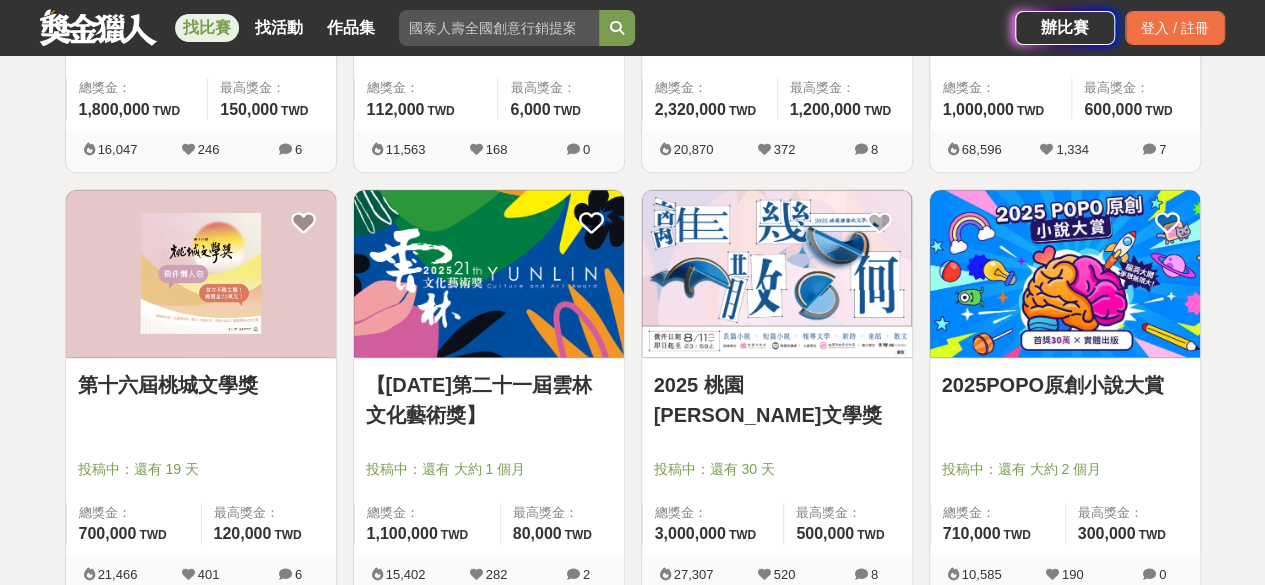 click on "【114年第二十一屆雲林文化藝術獎】" at bounding box center [489, 400] 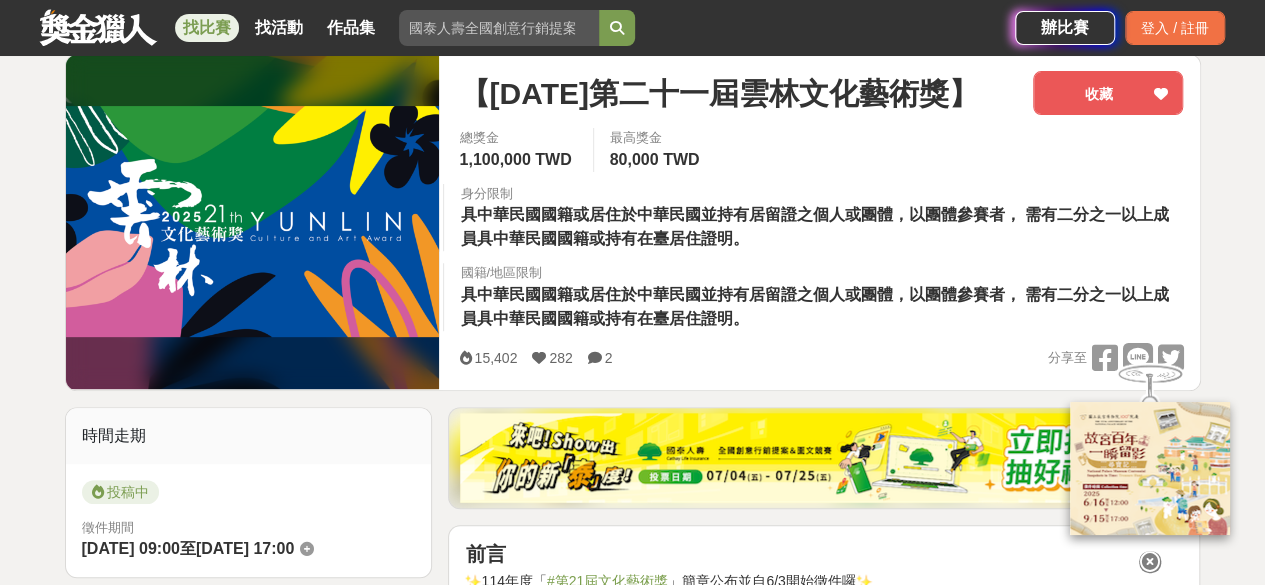 scroll, scrollTop: 200, scrollLeft: 0, axis: vertical 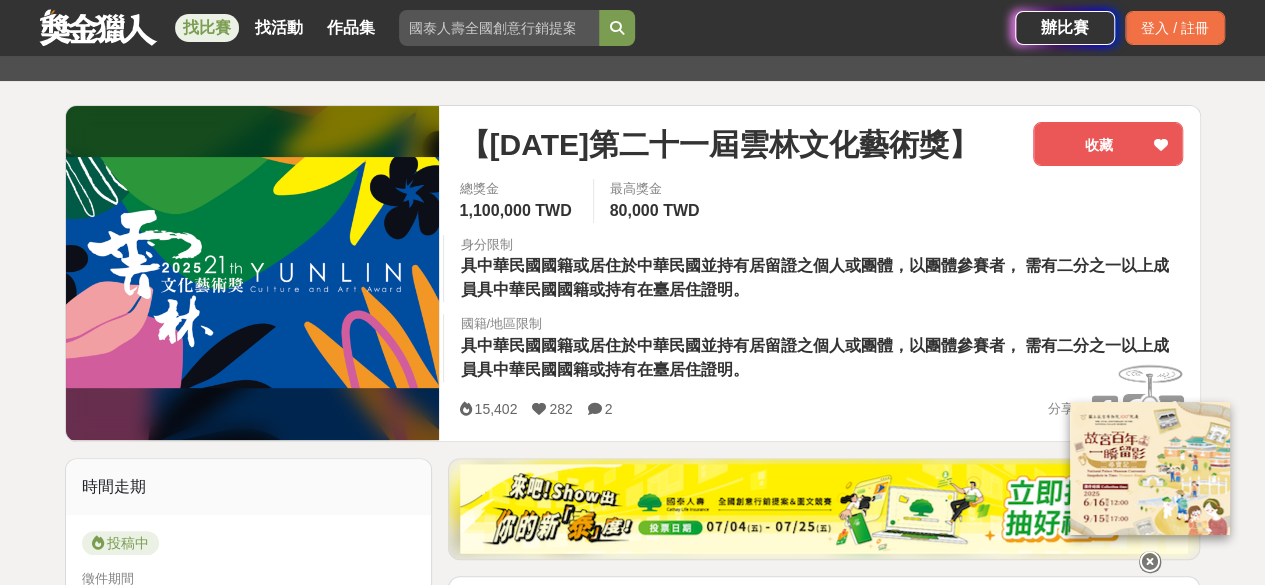 click at bounding box center [1150, 562] 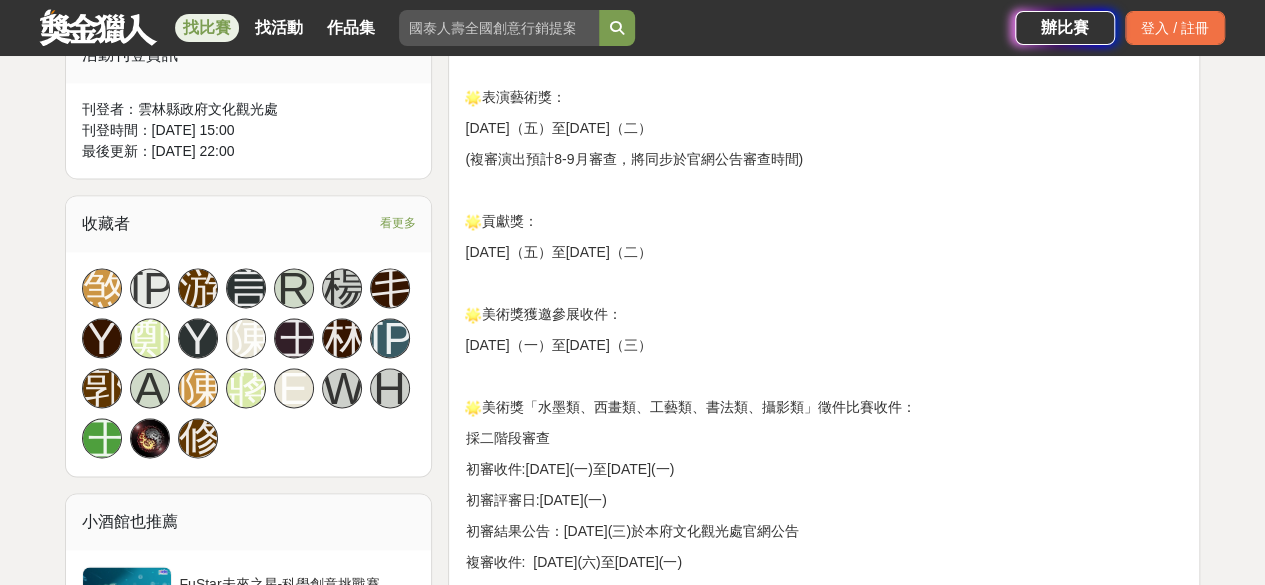 scroll, scrollTop: 1200, scrollLeft: 0, axis: vertical 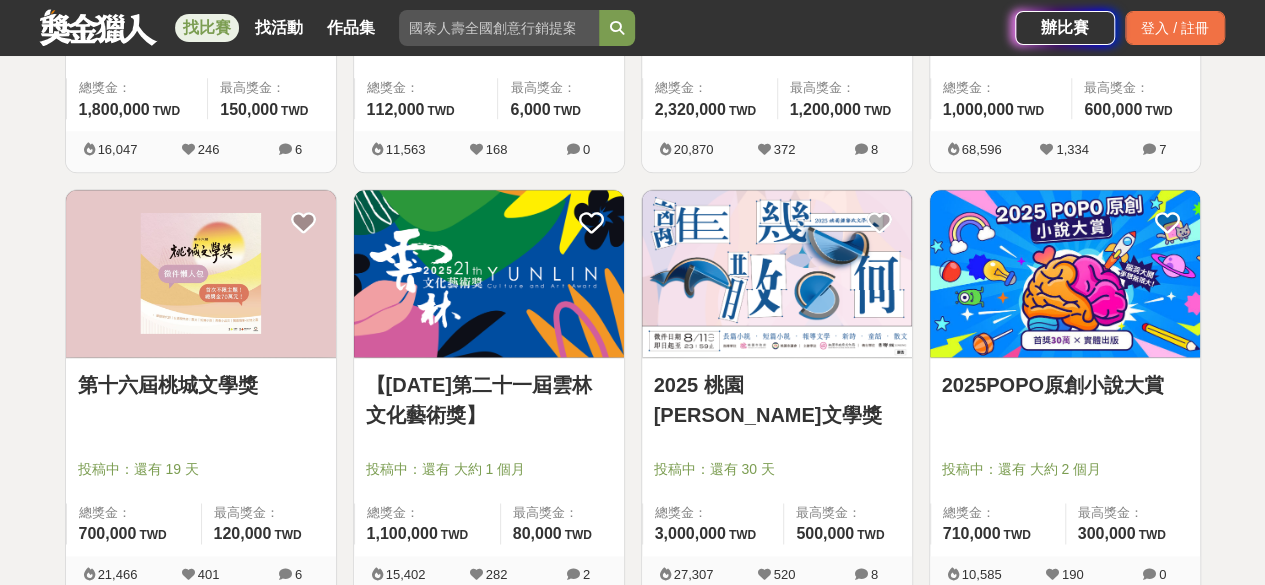 click on "第十六屆桃城文學獎" at bounding box center (201, 385) 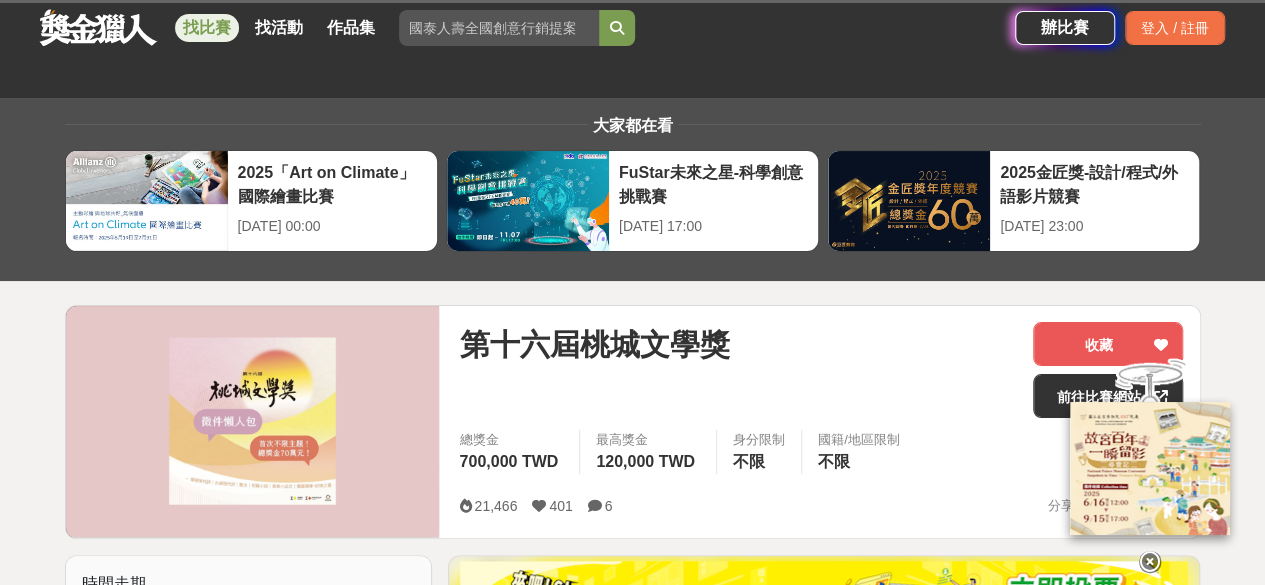 scroll, scrollTop: 500, scrollLeft: 0, axis: vertical 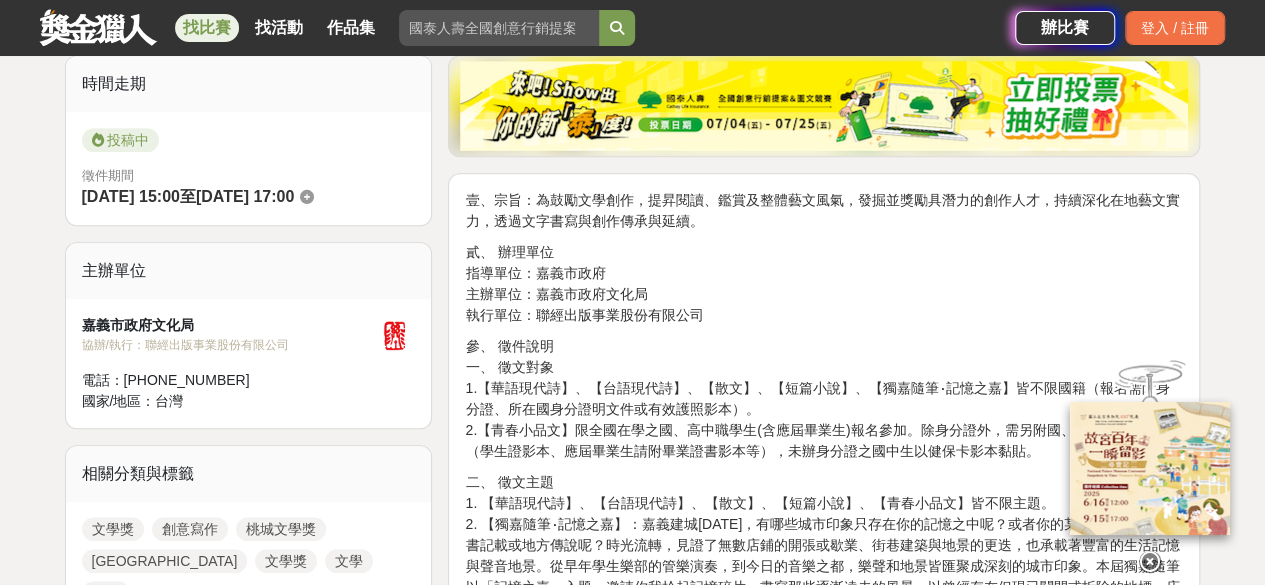 click at bounding box center [1150, 562] 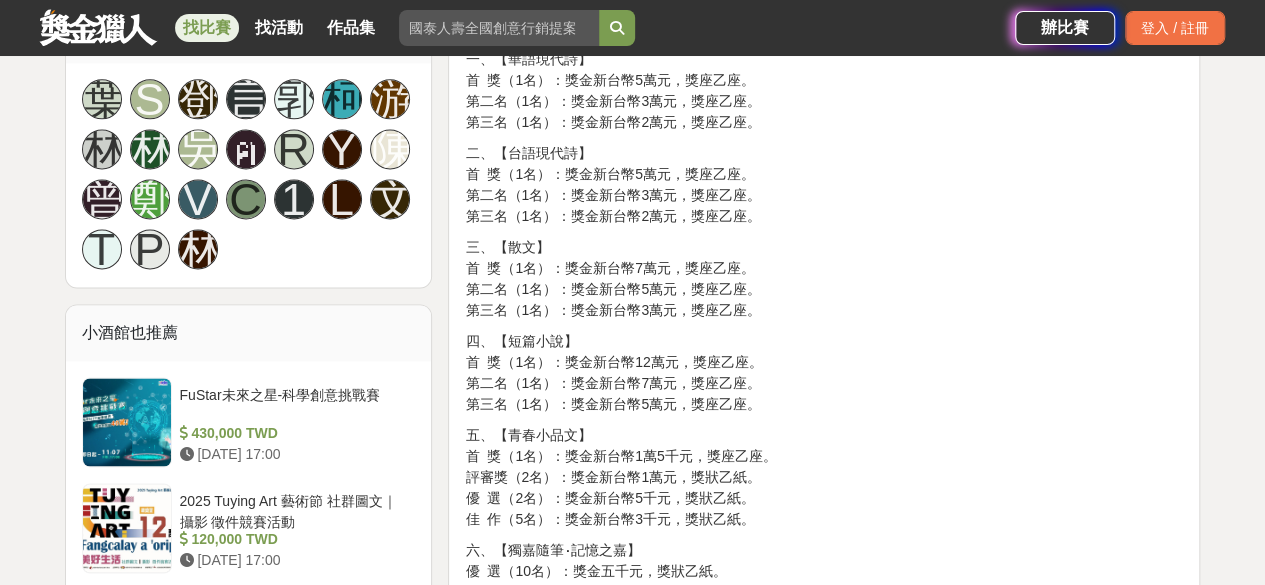 scroll, scrollTop: 1600, scrollLeft: 0, axis: vertical 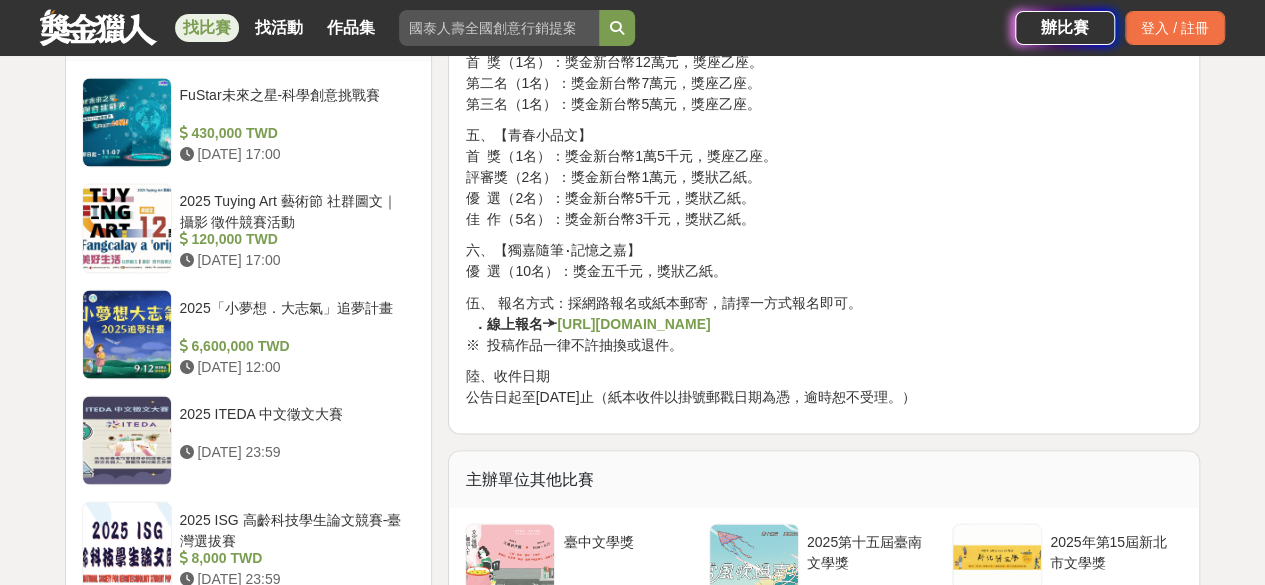 click on "https://forms.gle/qktdy48gR8Qavaci7" at bounding box center [633, 323] 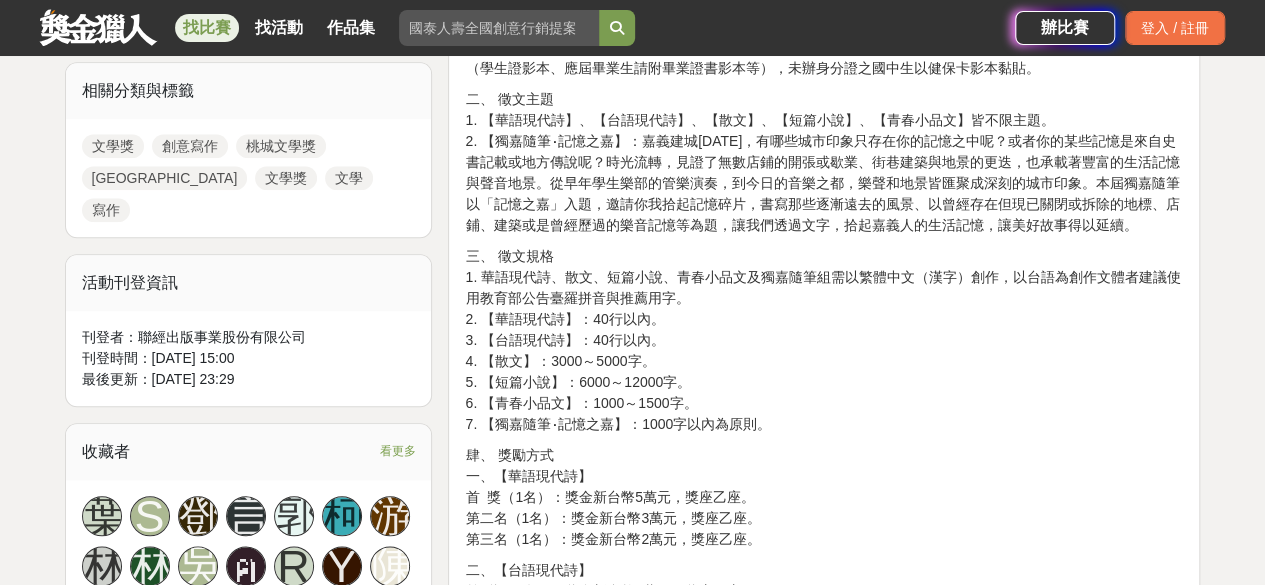 scroll, scrollTop: 900, scrollLeft: 0, axis: vertical 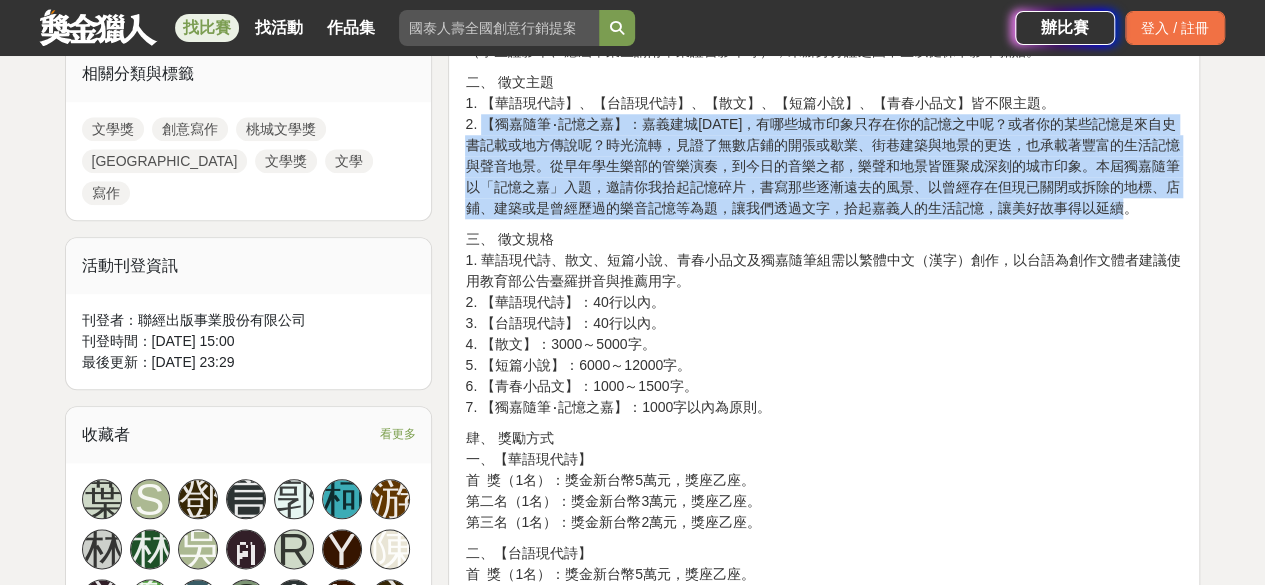 drag, startPoint x: 477, startPoint y: 113, endPoint x: 1230, endPoint y: 209, distance: 759.09485 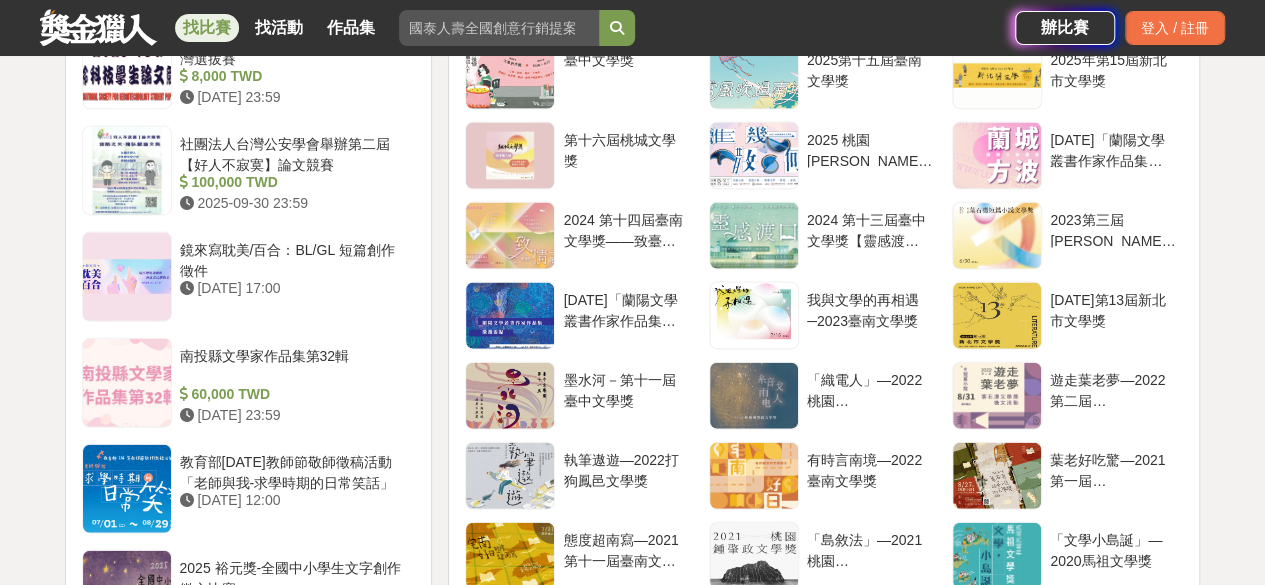 scroll, scrollTop: 2100, scrollLeft: 0, axis: vertical 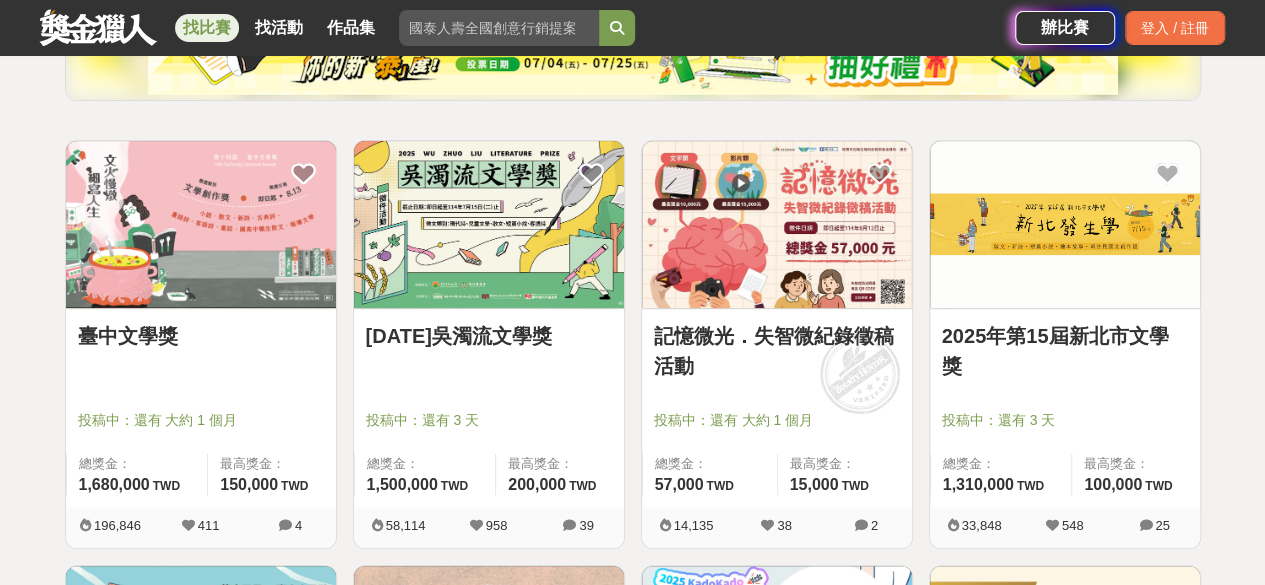 click on "臺中文學獎" at bounding box center [201, 336] 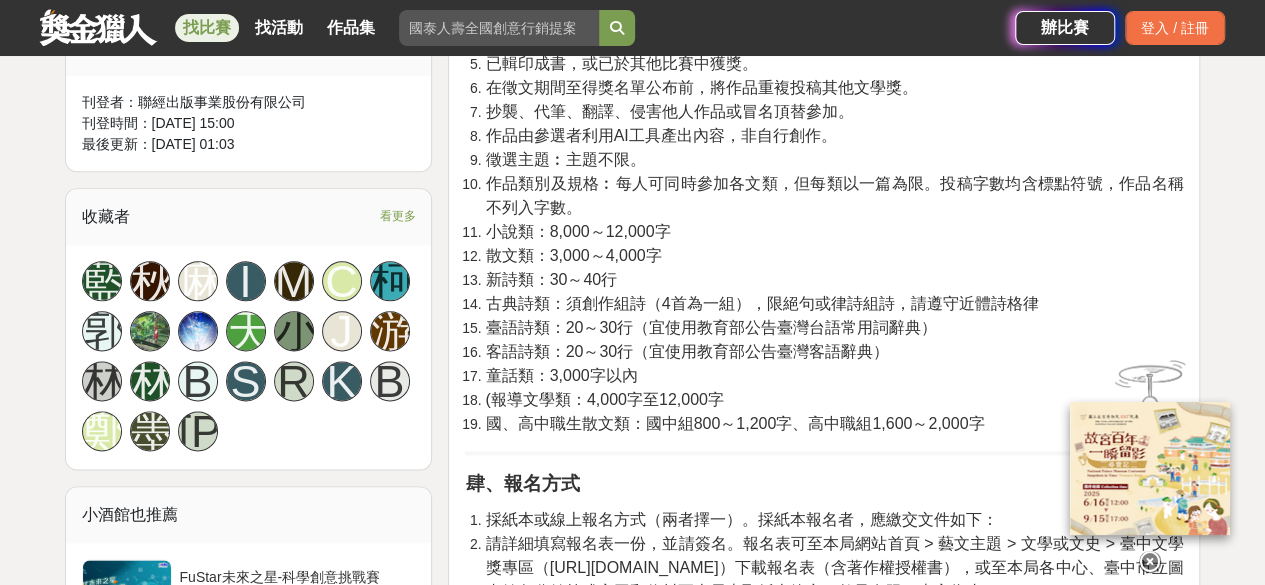 scroll, scrollTop: 1100, scrollLeft: 0, axis: vertical 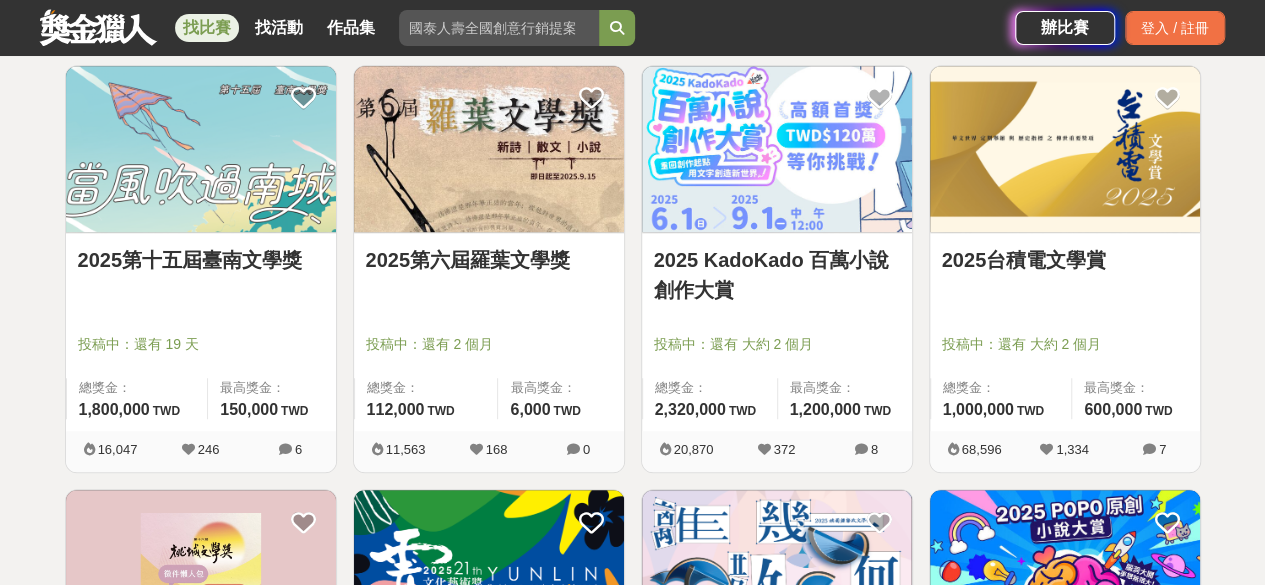click on "2025第六屆羅葉文學獎" at bounding box center [489, 260] 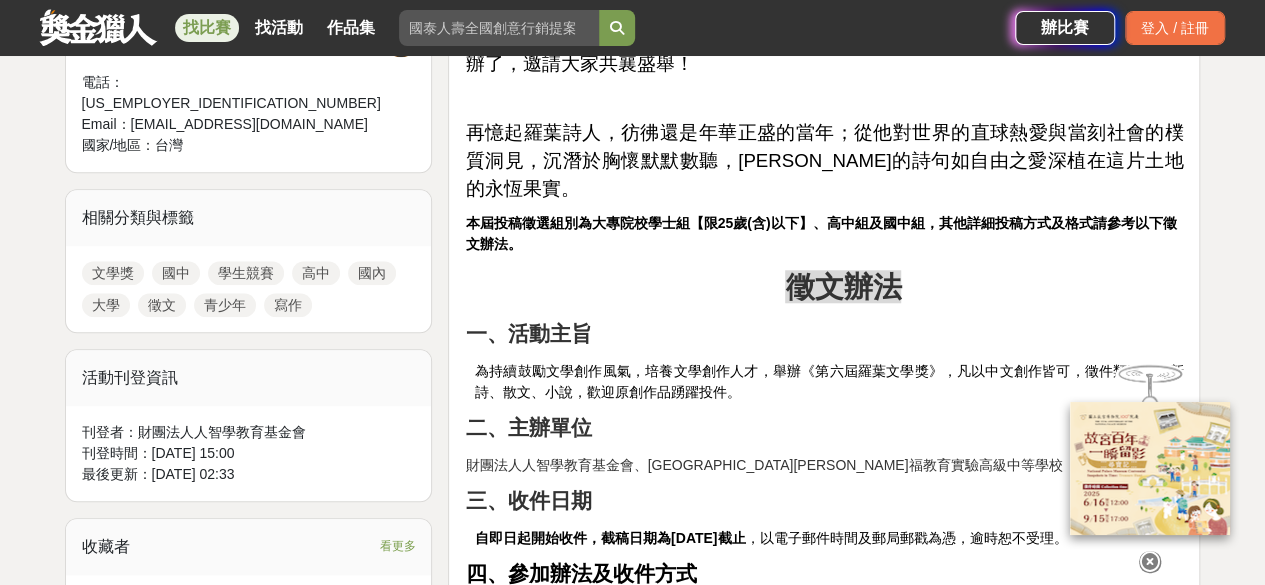scroll, scrollTop: 800, scrollLeft: 0, axis: vertical 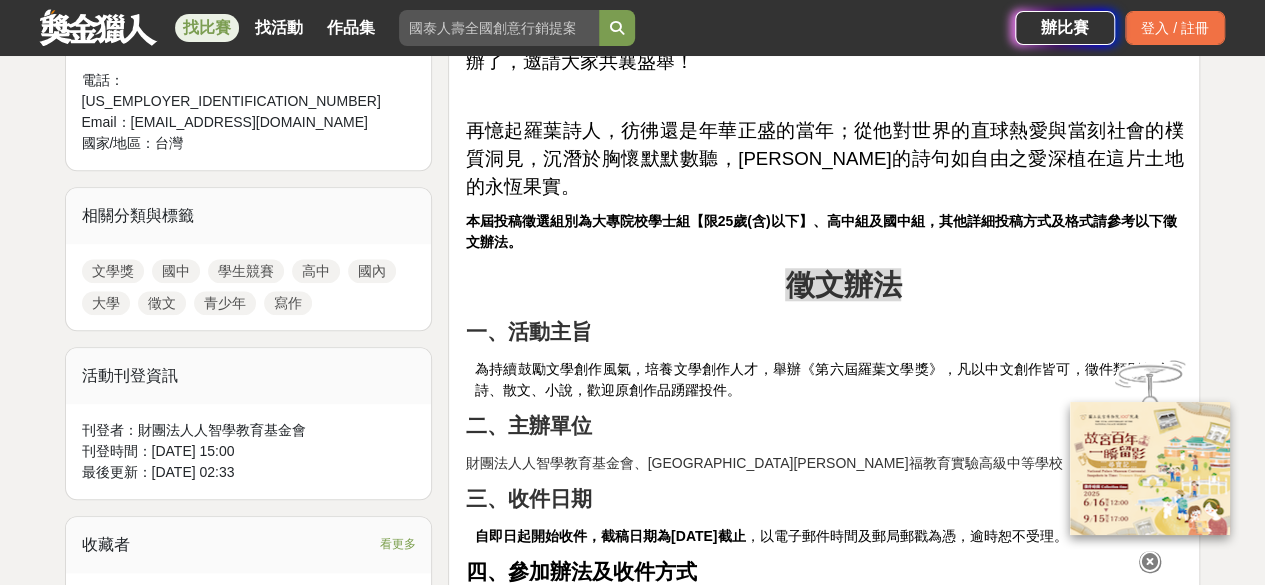 click at bounding box center [1150, 562] 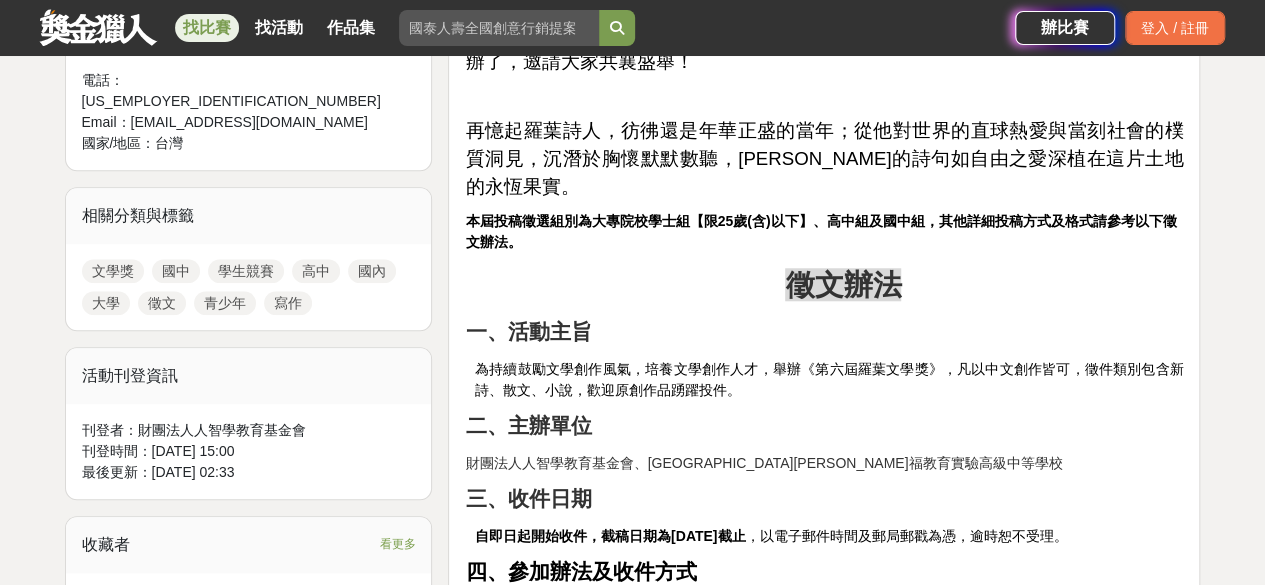 scroll, scrollTop: 1100, scrollLeft: 0, axis: vertical 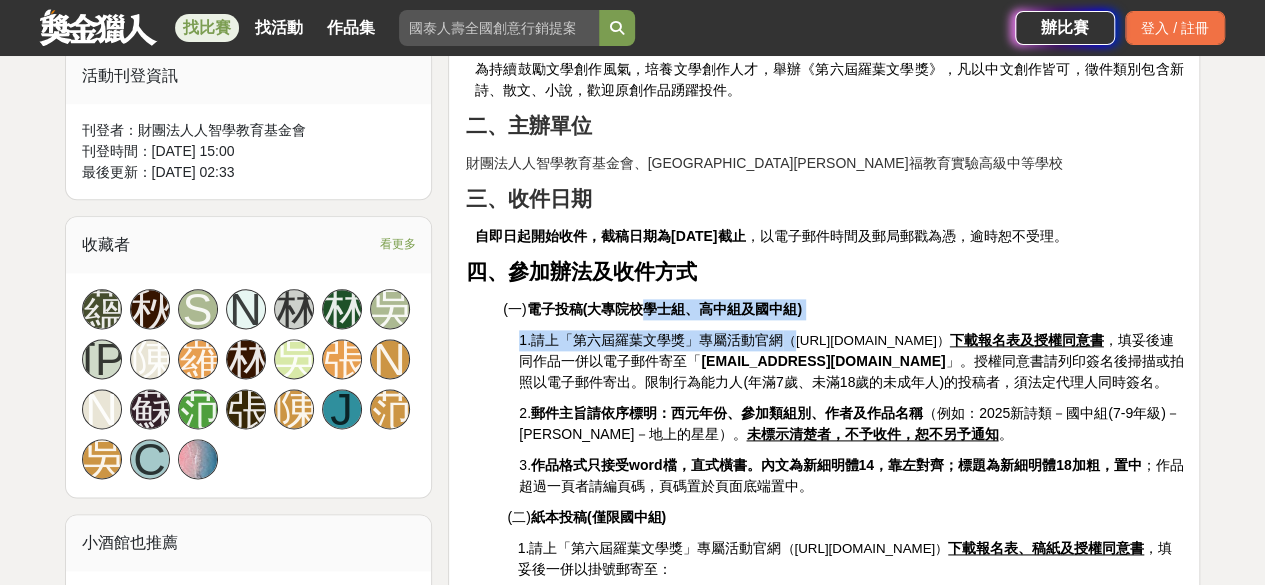 drag, startPoint x: 642, startPoint y: 243, endPoint x: 792, endPoint y: 281, distance: 154.7385 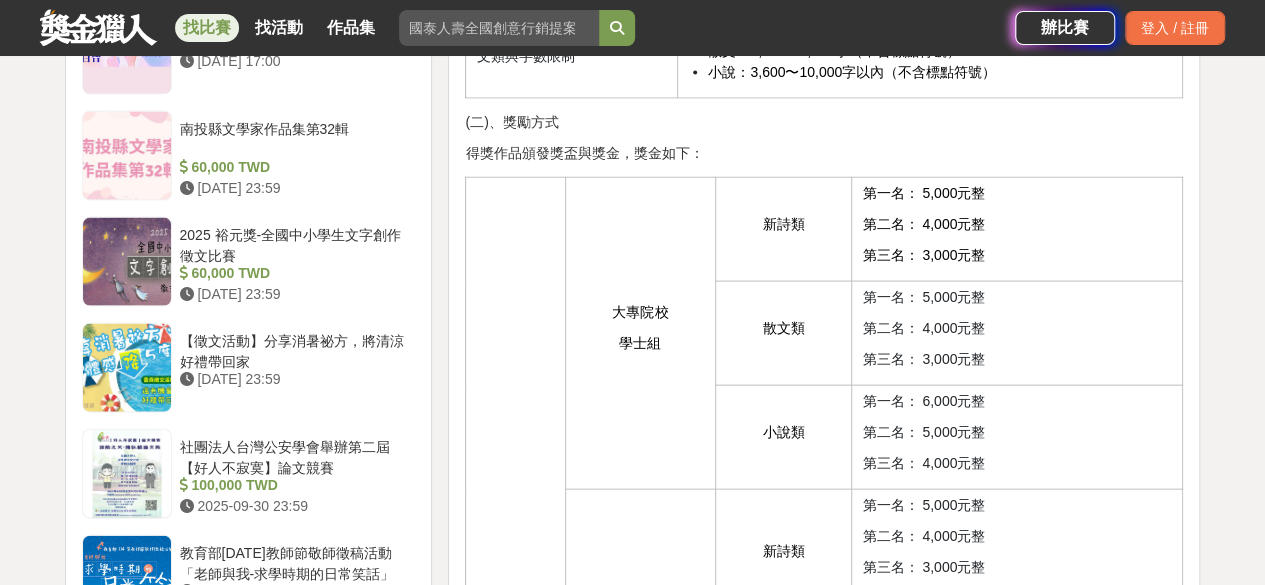 scroll, scrollTop: 2200, scrollLeft: 0, axis: vertical 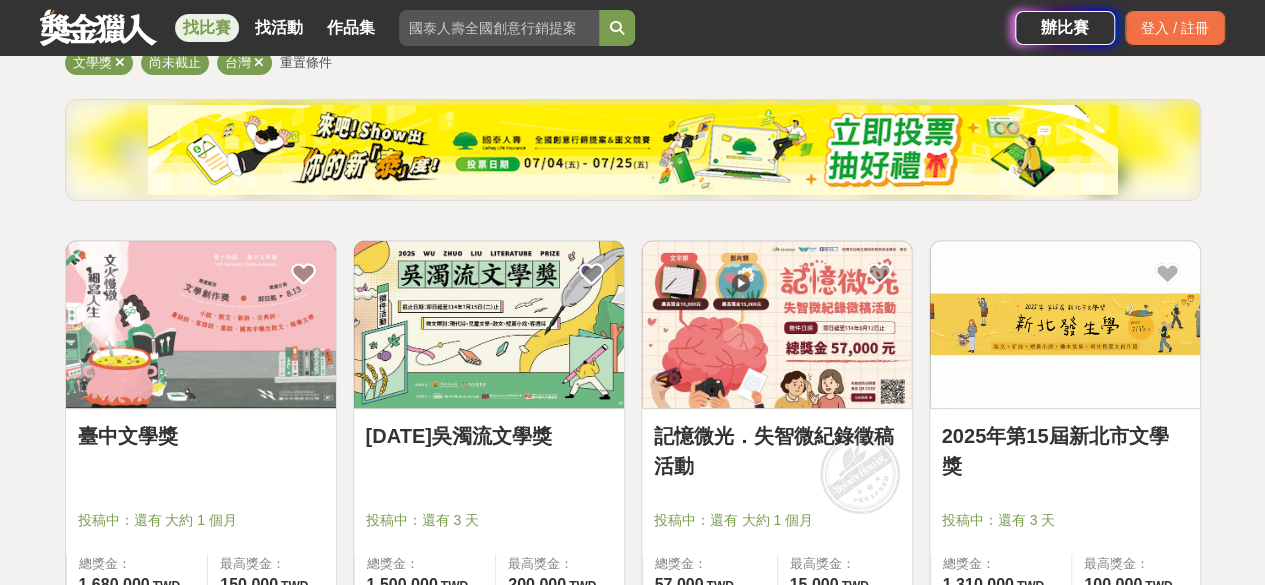 click on "2025年吳濁流文學獎" at bounding box center [489, 436] 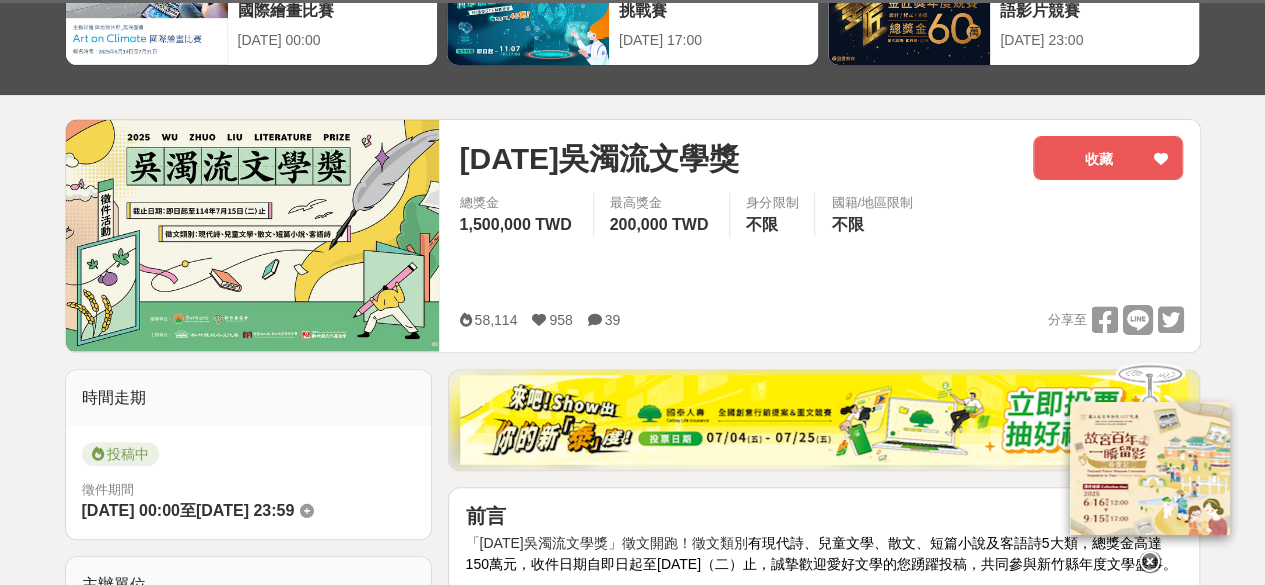 scroll, scrollTop: 400, scrollLeft: 0, axis: vertical 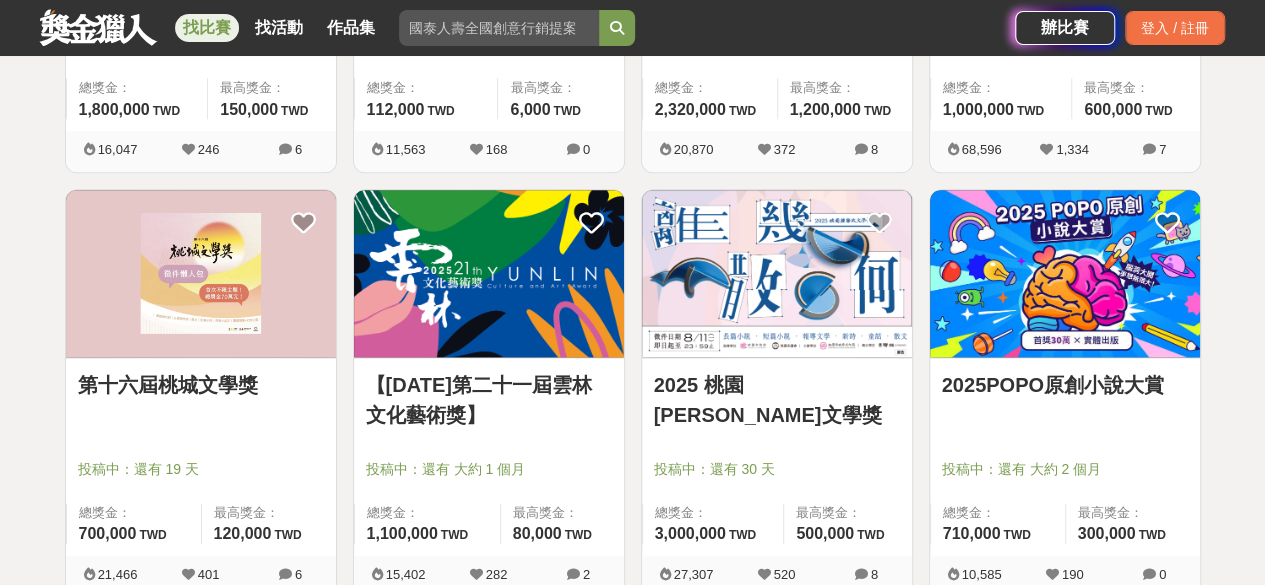 click on "2025POPO原創小說大賞" at bounding box center [1065, 385] 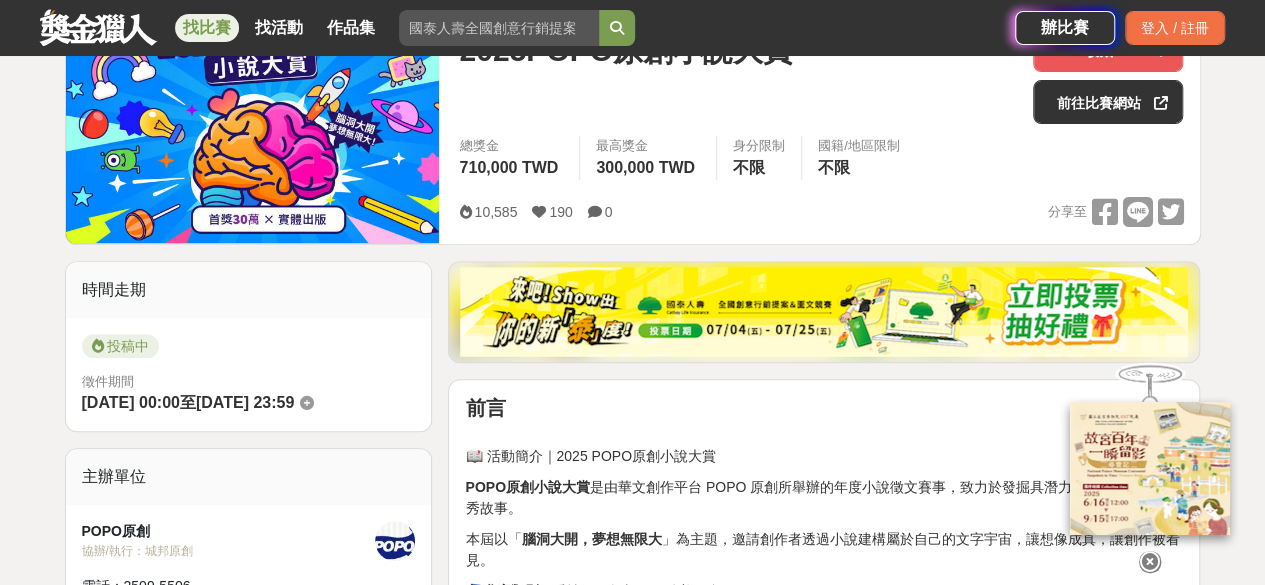 scroll, scrollTop: 500, scrollLeft: 0, axis: vertical 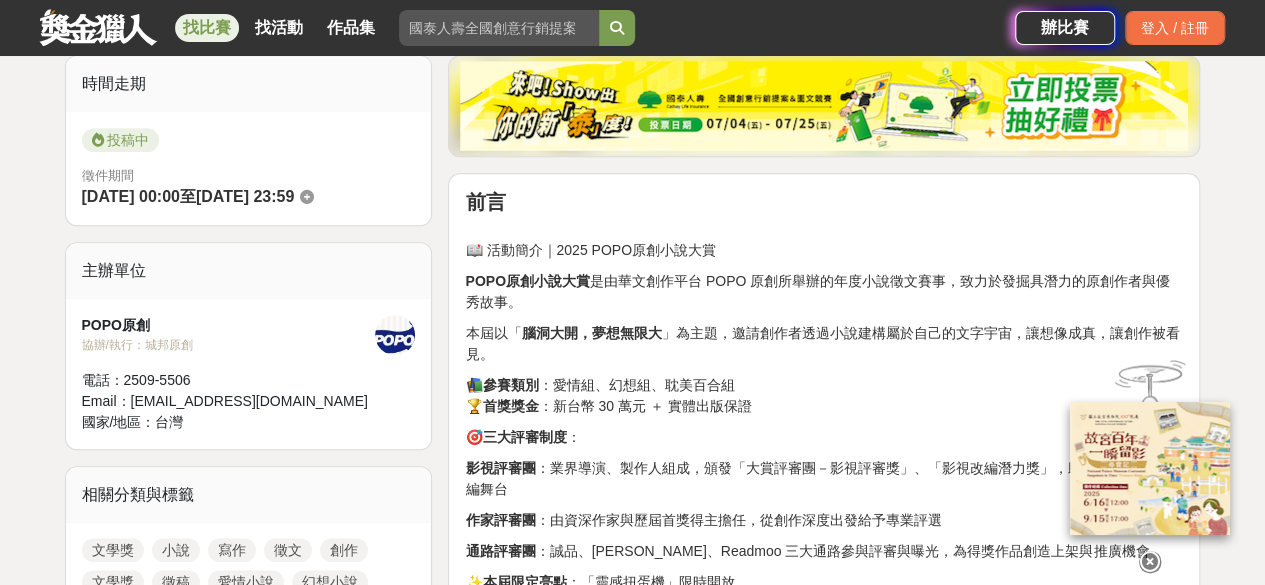 click at bounding box center [1150, 562] 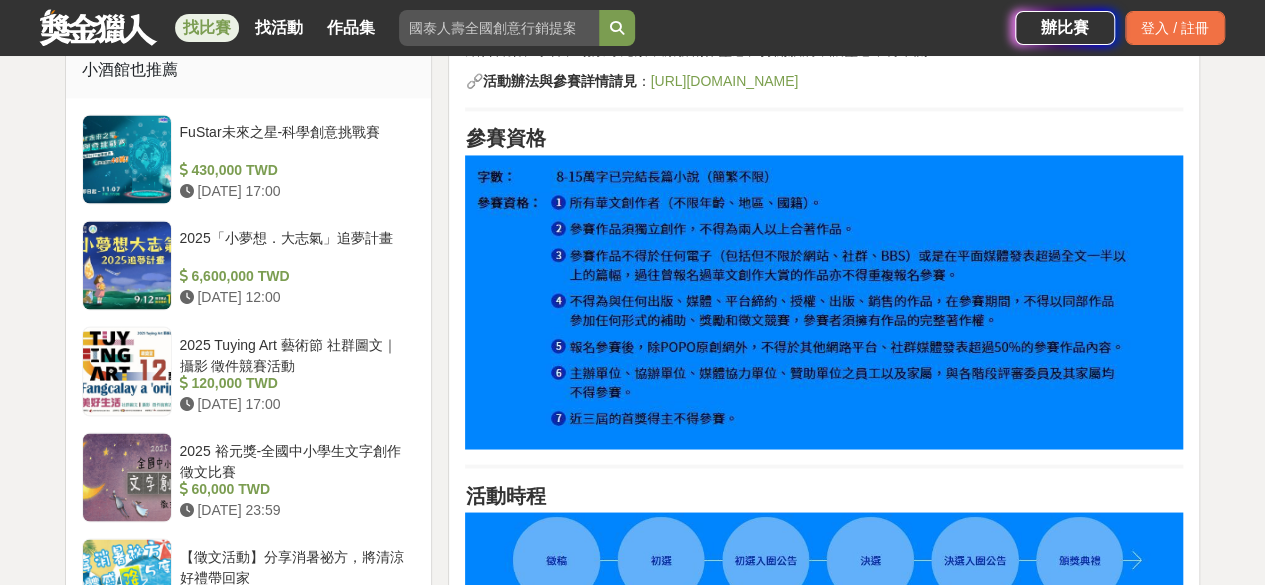 scroll, scrollTop: 1585, scrollLeft: 0, axis: vertical 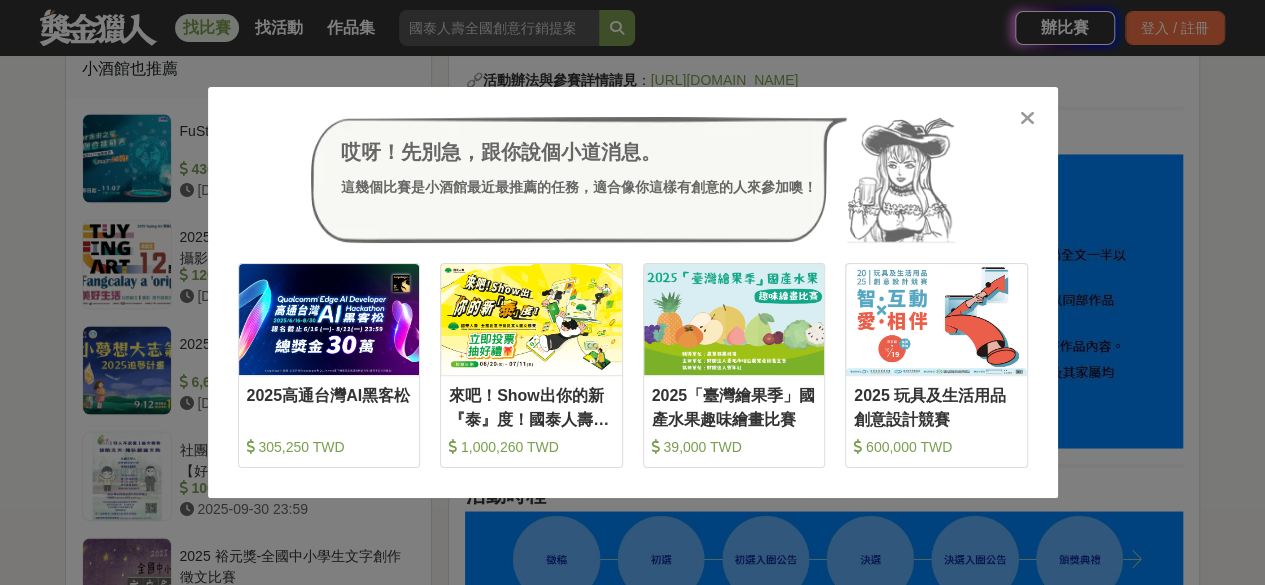 click at bounding box center [1027, 118] 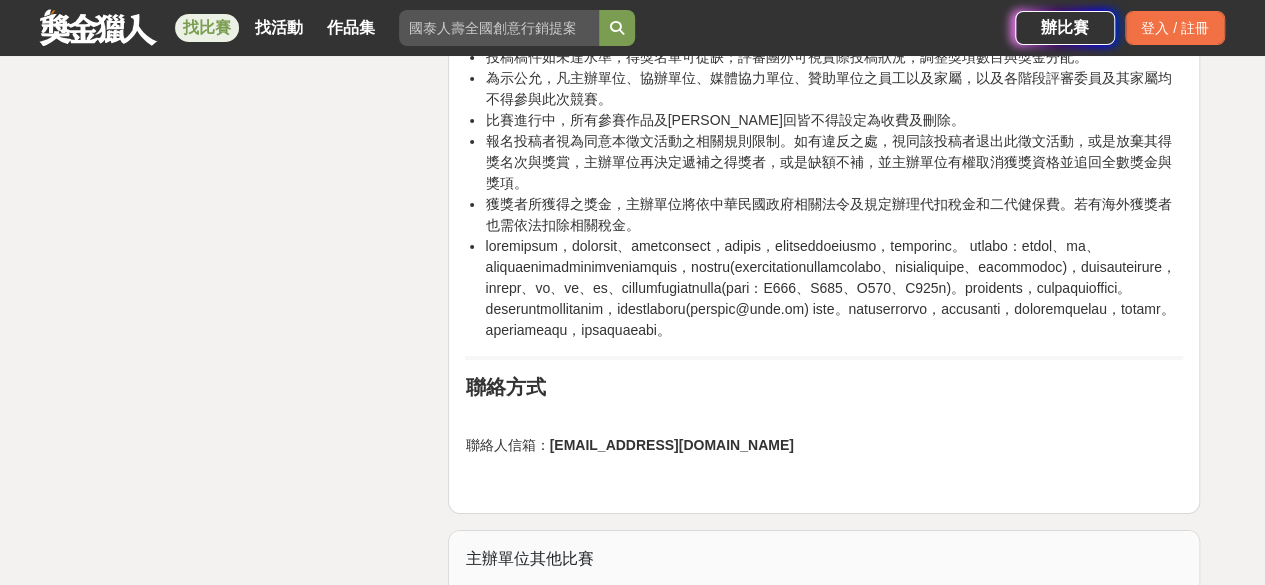 scroll, scrollTop: 3197, scrollLeft: 0, axis: vertical 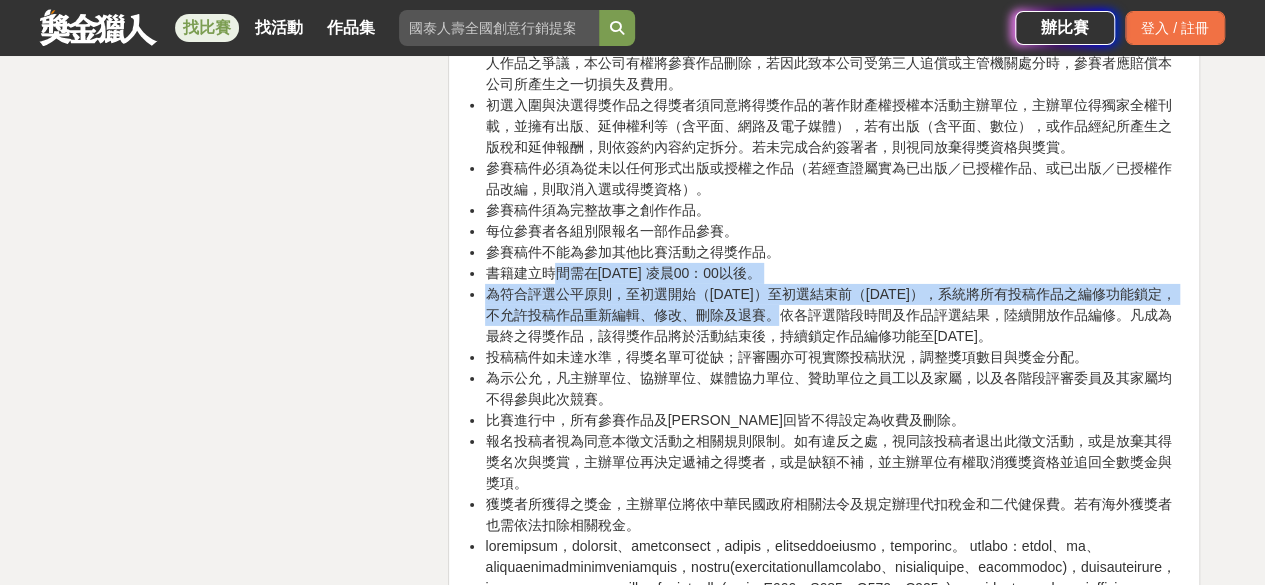 drag, startPoint x: 559, startPoint y: 275, endPoint x: 726, endPoint y: 318, distance: 172.4471 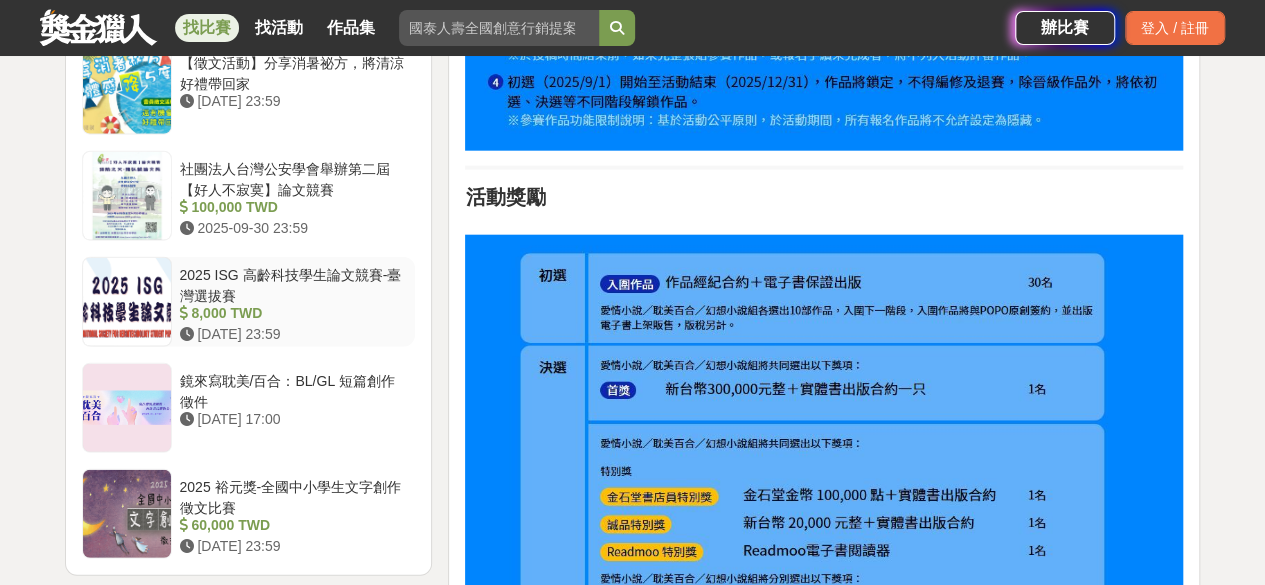 scroll, scrollTop: 2427, scrollLeft: 0, axis: vertical 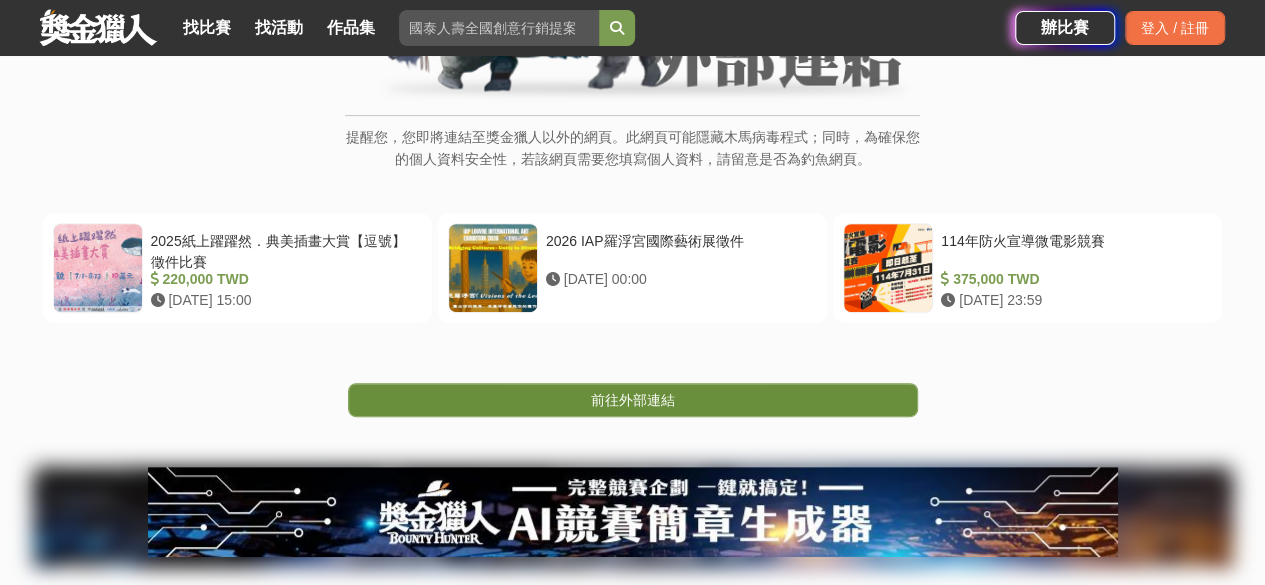 click on "前往外部連結" at bounding box center (633, 400) 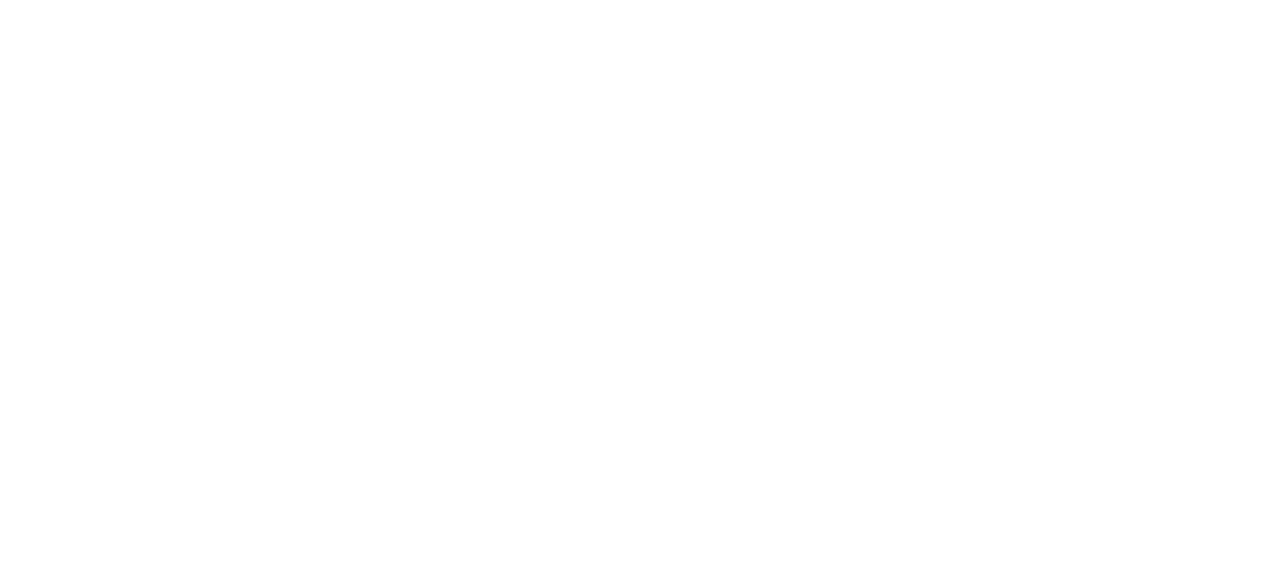 scroll, scrollTop: 0, scrollLeft: 0, axis: both 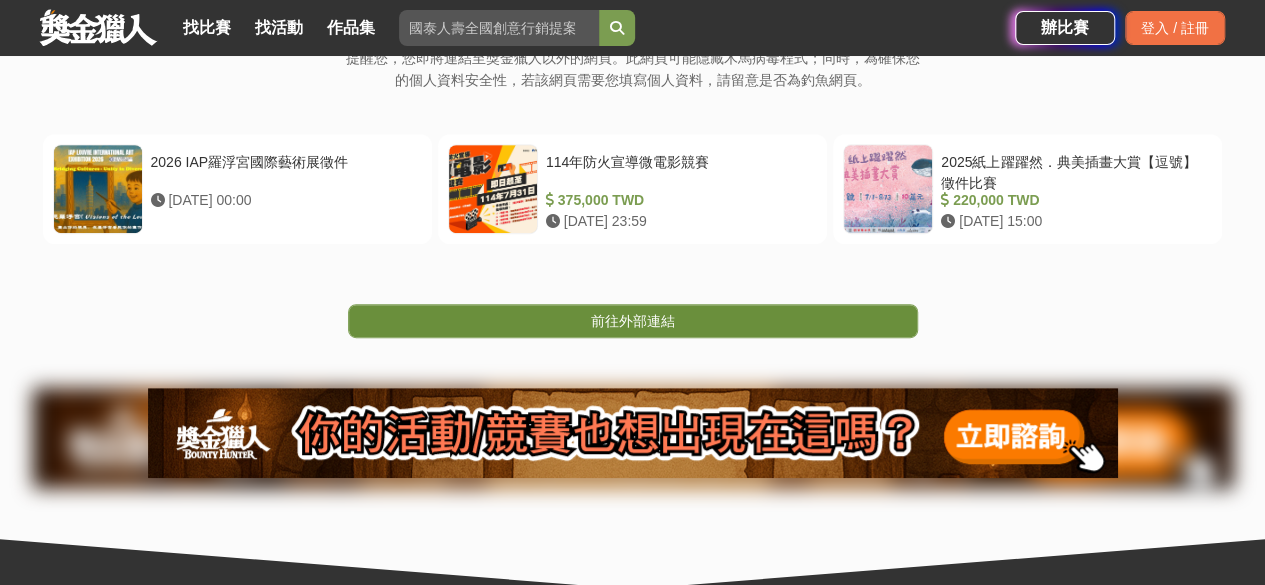 click on "前往外部連結" at bounding box center (633, 321) 